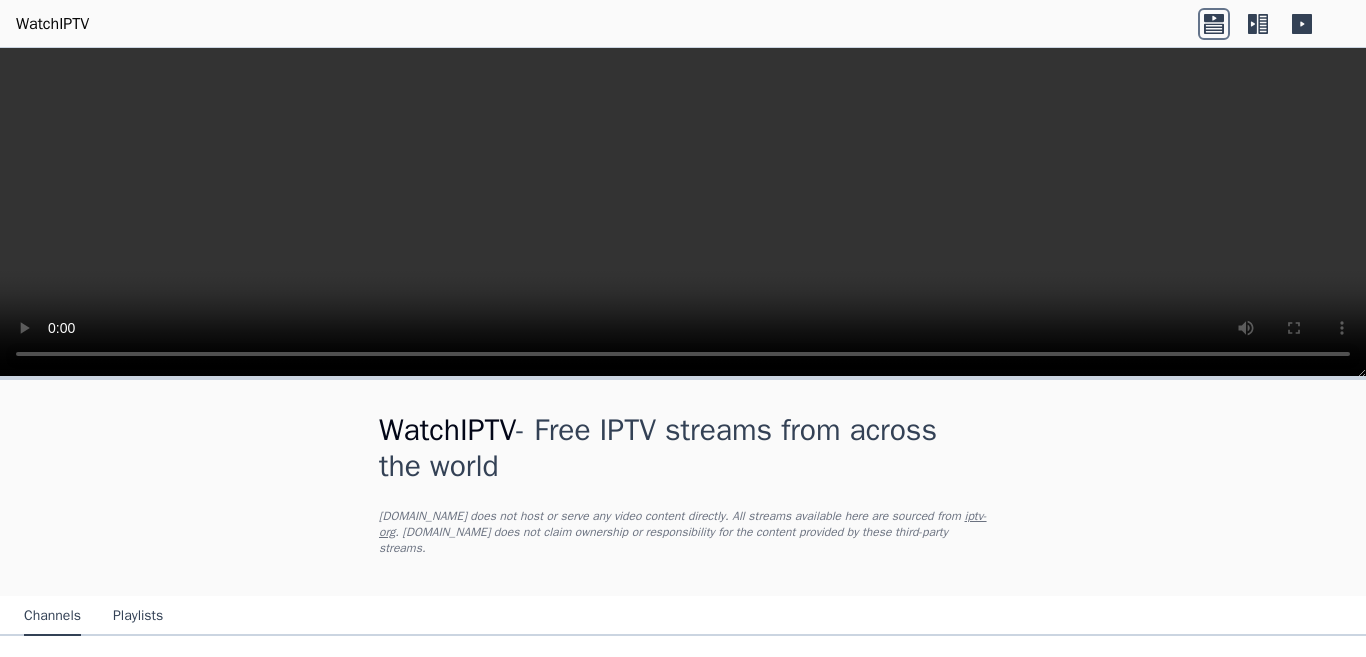 scroll, scrollTop: 0, scrollLeft: 0, axis: both 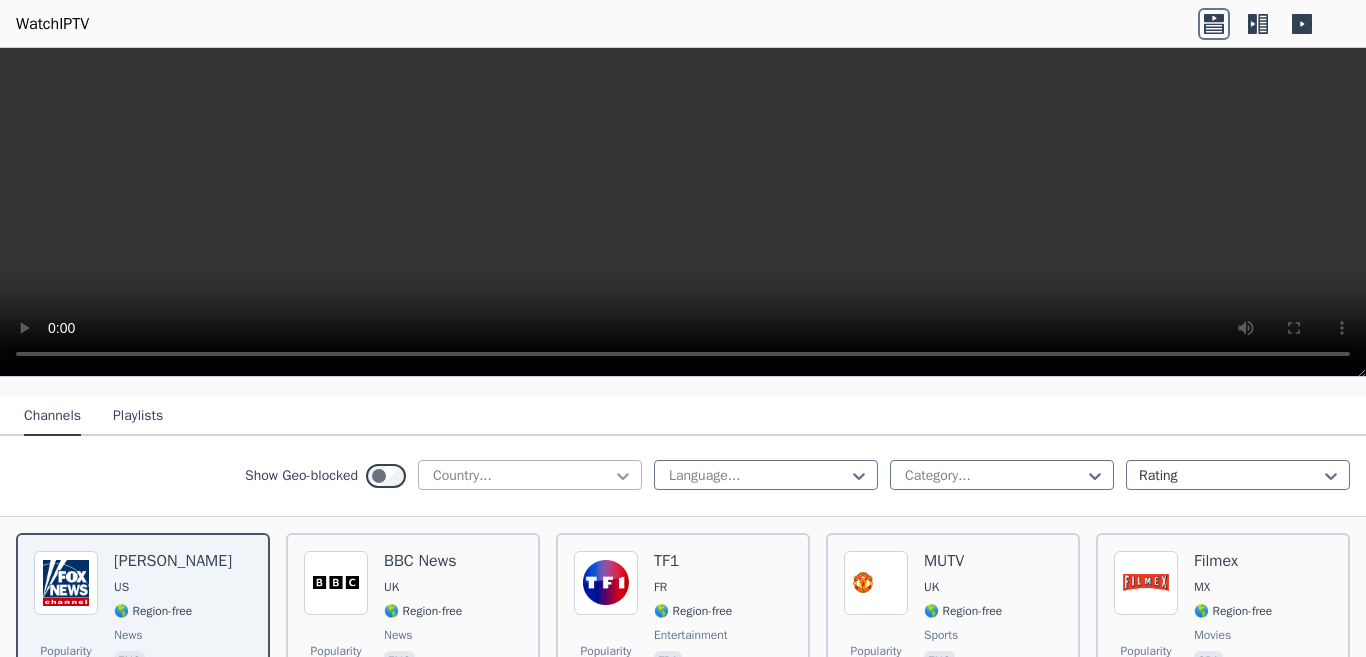 click 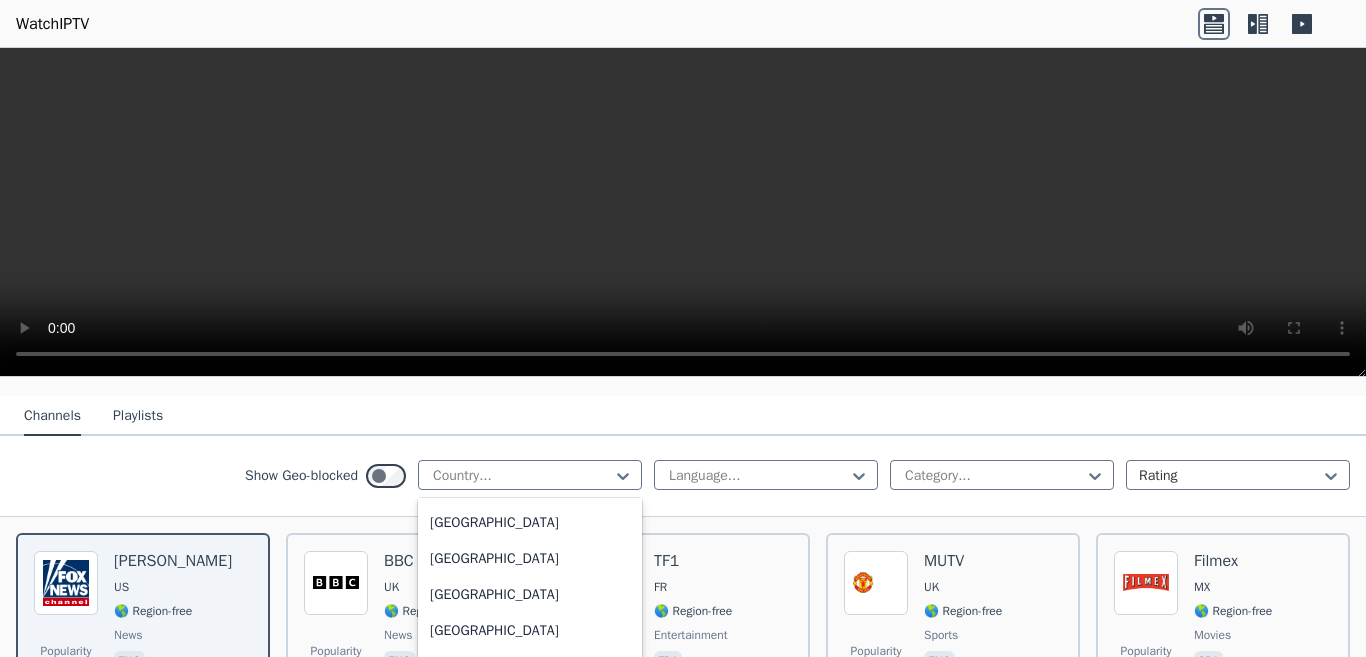 scroll, scrollTop: 500, scrollLeft: 0, axis: vertical 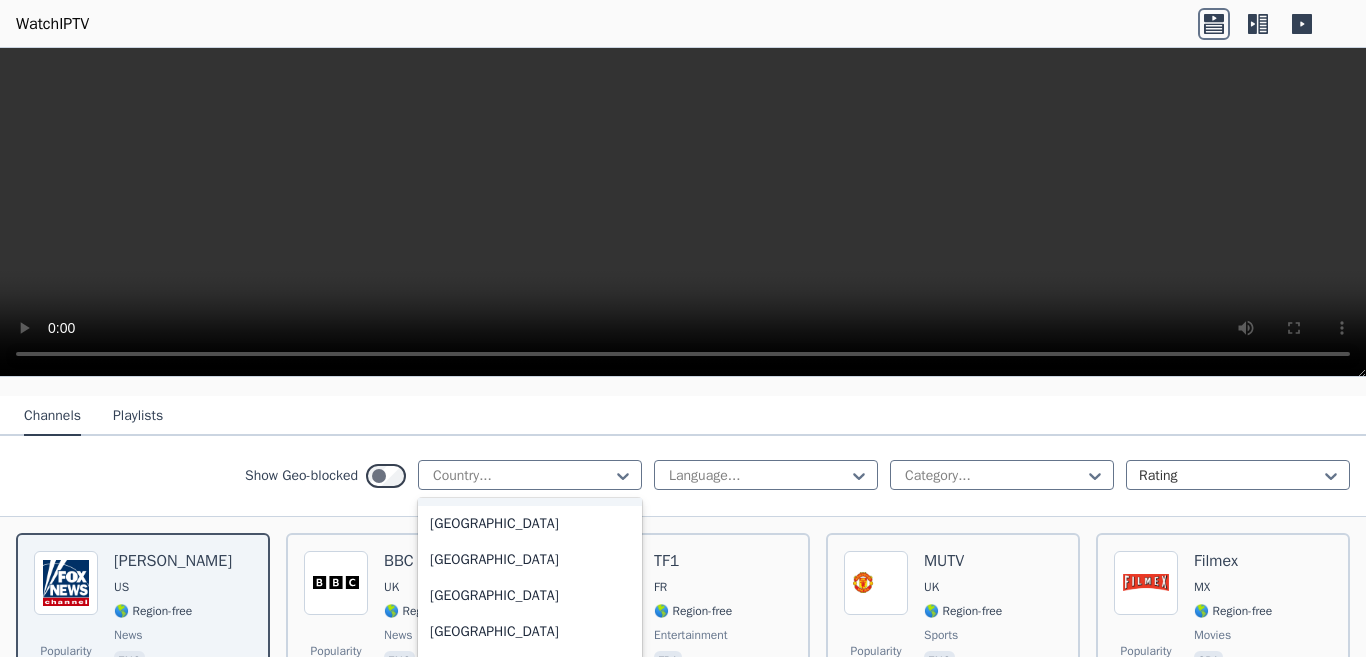 type 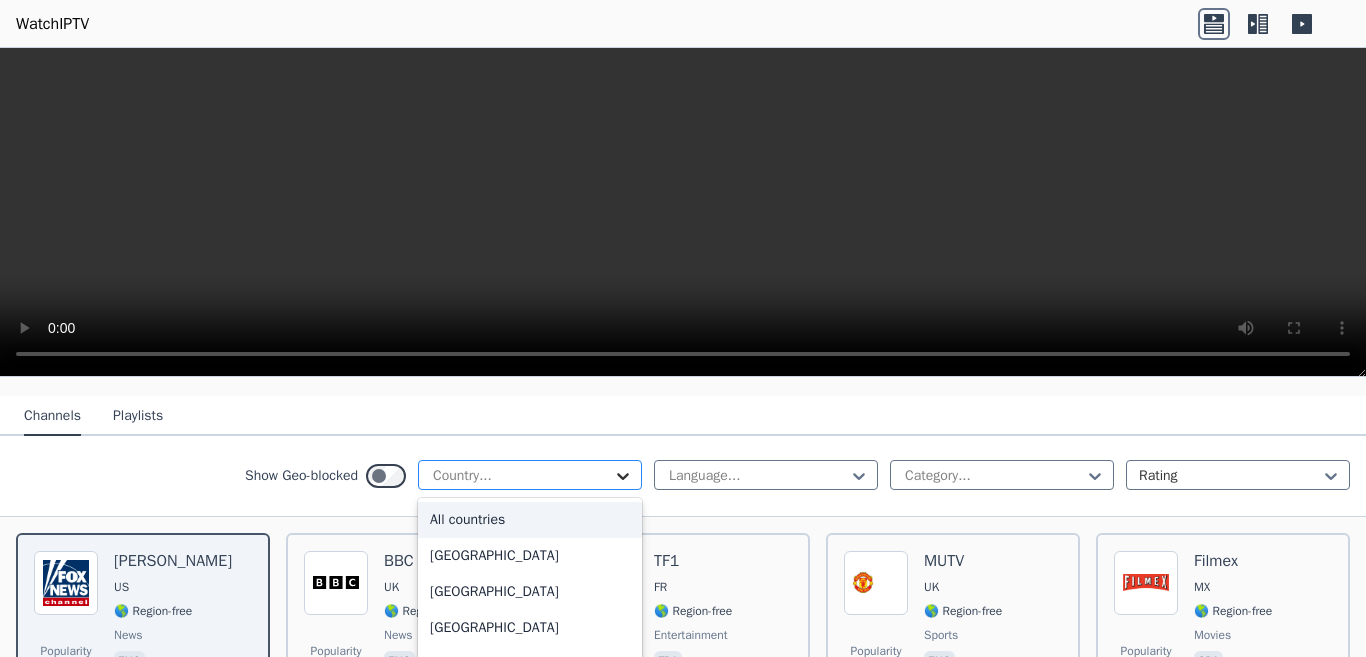 click at bounding box center [623, 476] 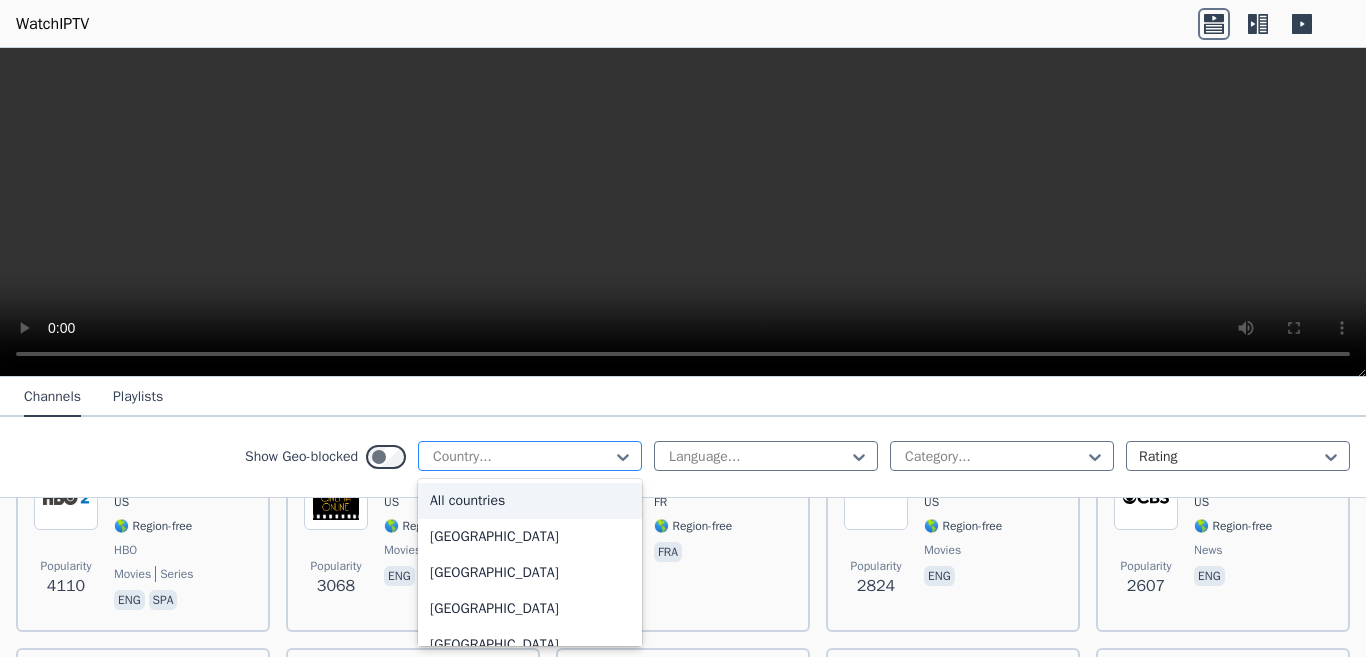 scroll, scrollTop: 500, scrollLeft: 0, axis: vertical 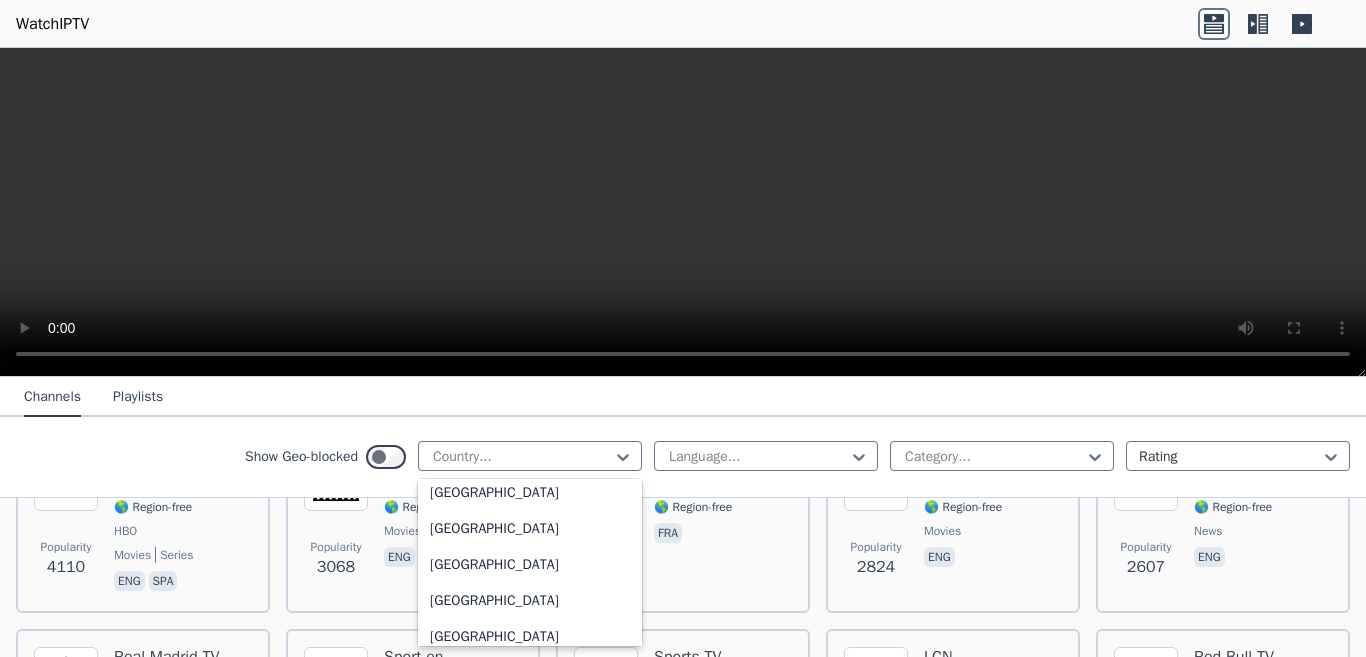 click on "[GEOGRAPHIC_DATA]" at bounding box center [530, 241] 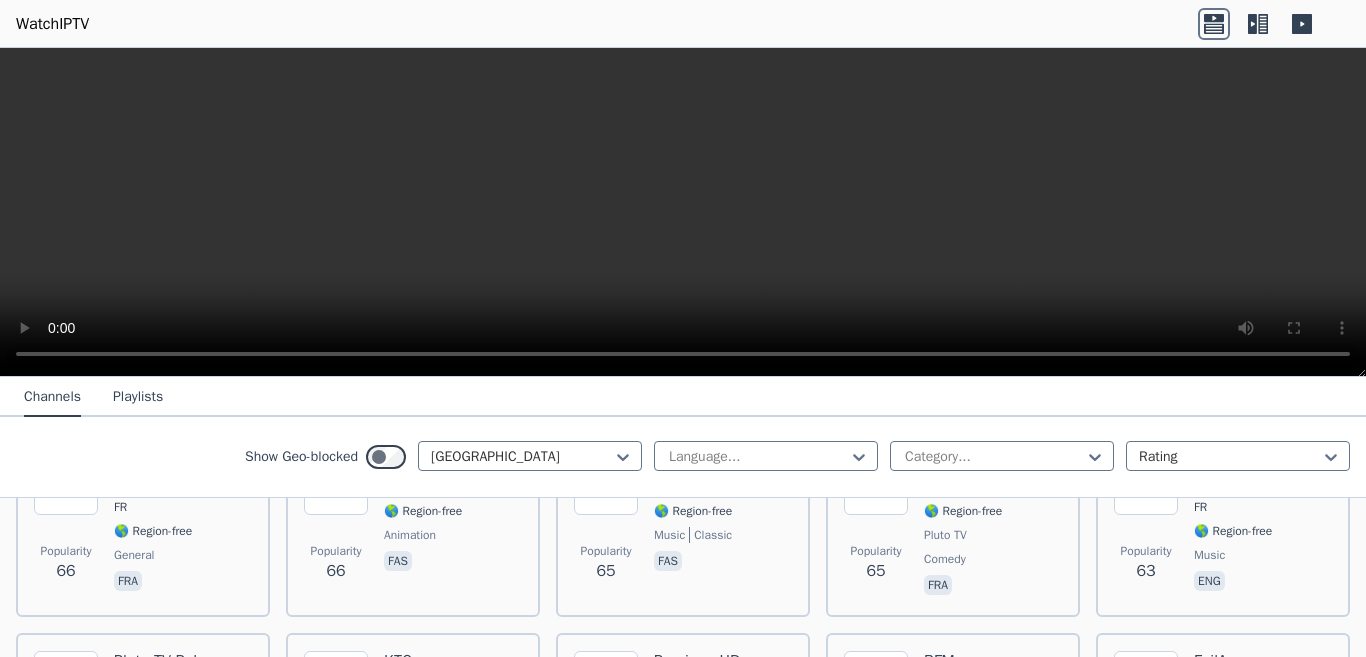 scroll, scrollTop: 3700, scrollLeft: 0, axis: vertical 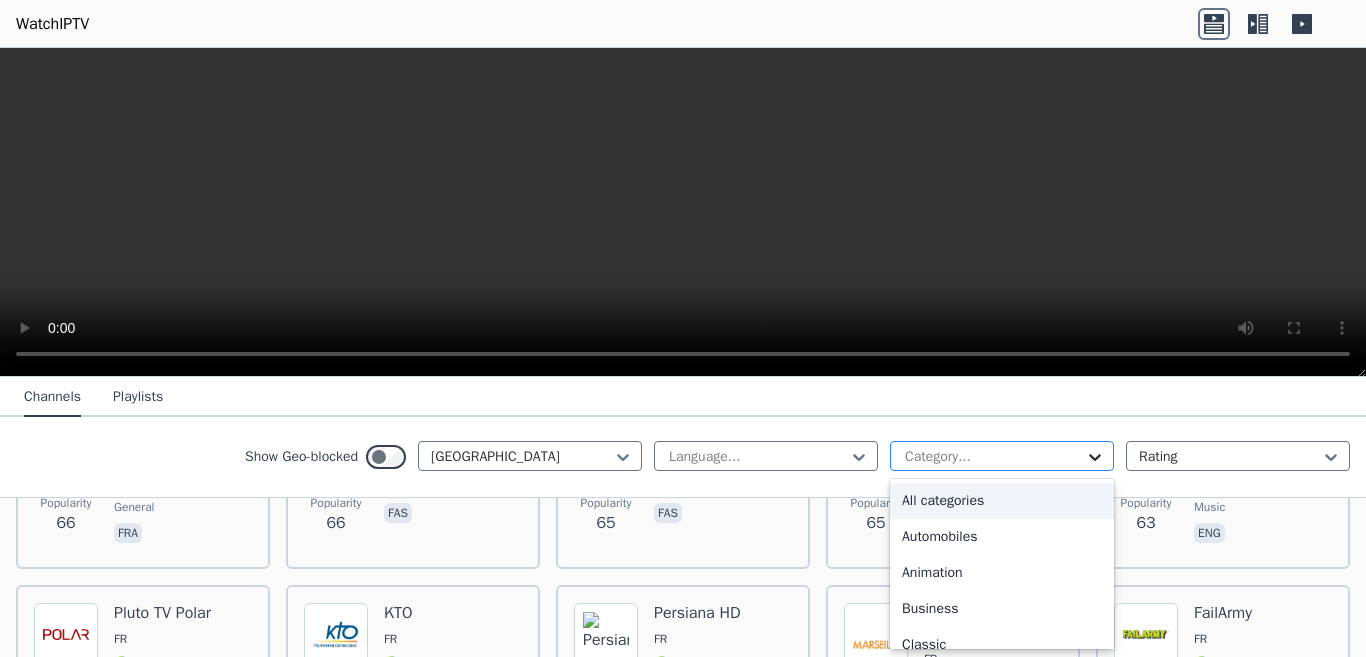 click 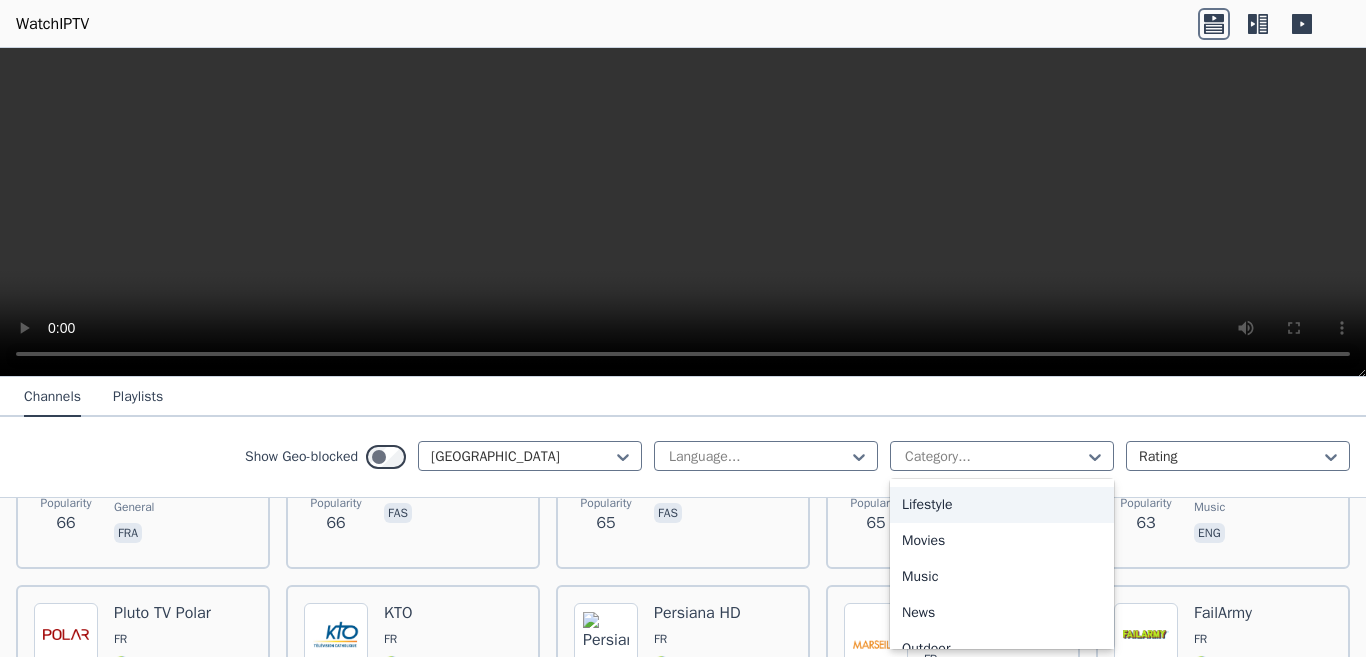 scroll, scrollTop: 600, scrollLeft: 0, axis: vertical 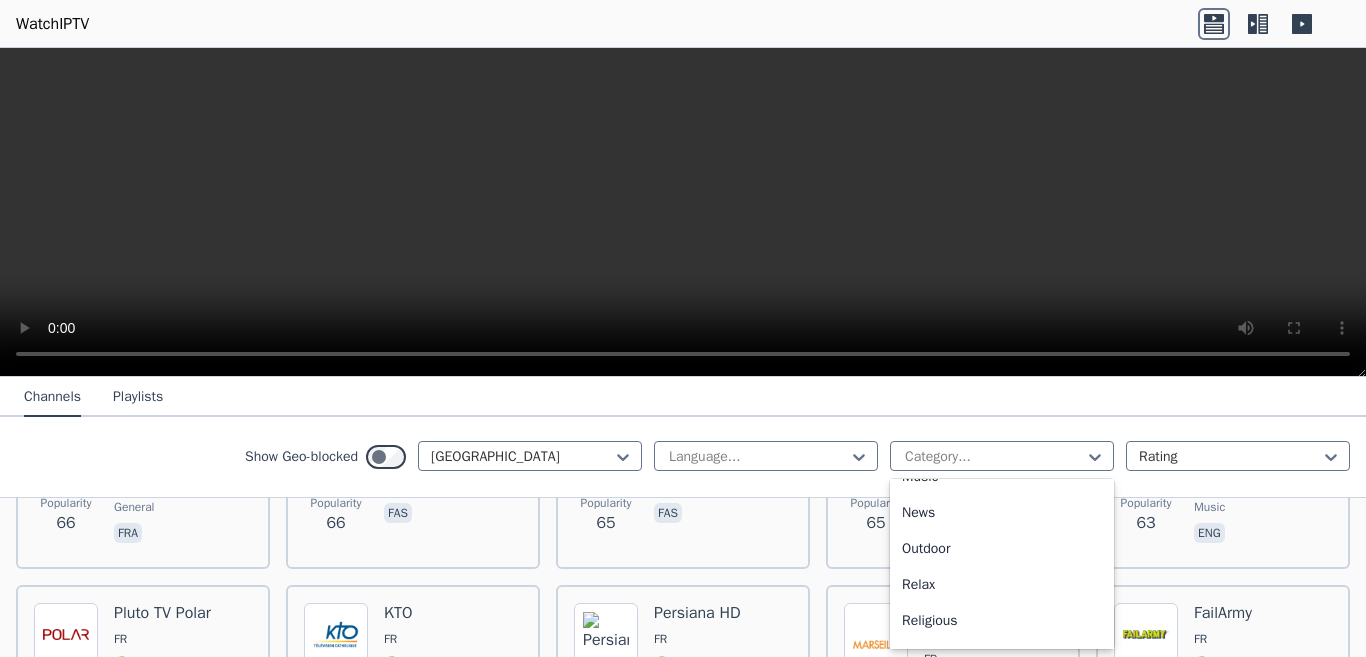 click on "Movies" at bounding box center (1002, 441) 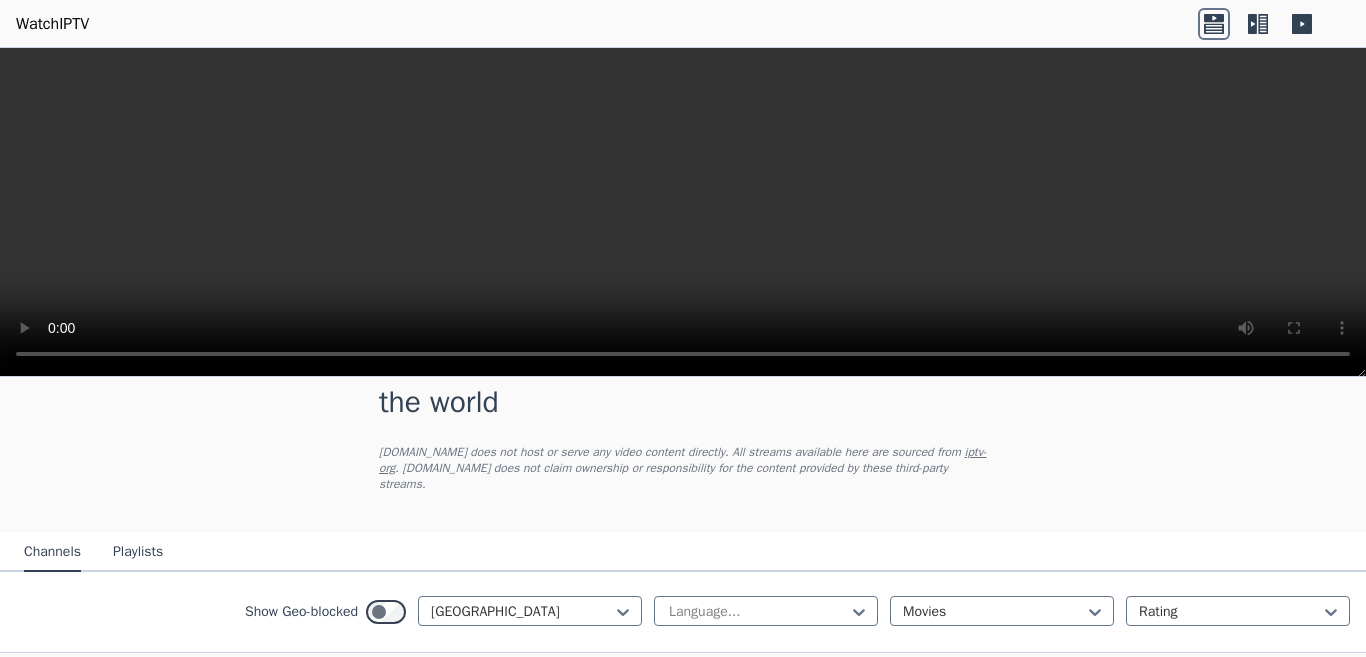 scroll, scrollTop: 164, scrollLeft: 0, axis: vertical 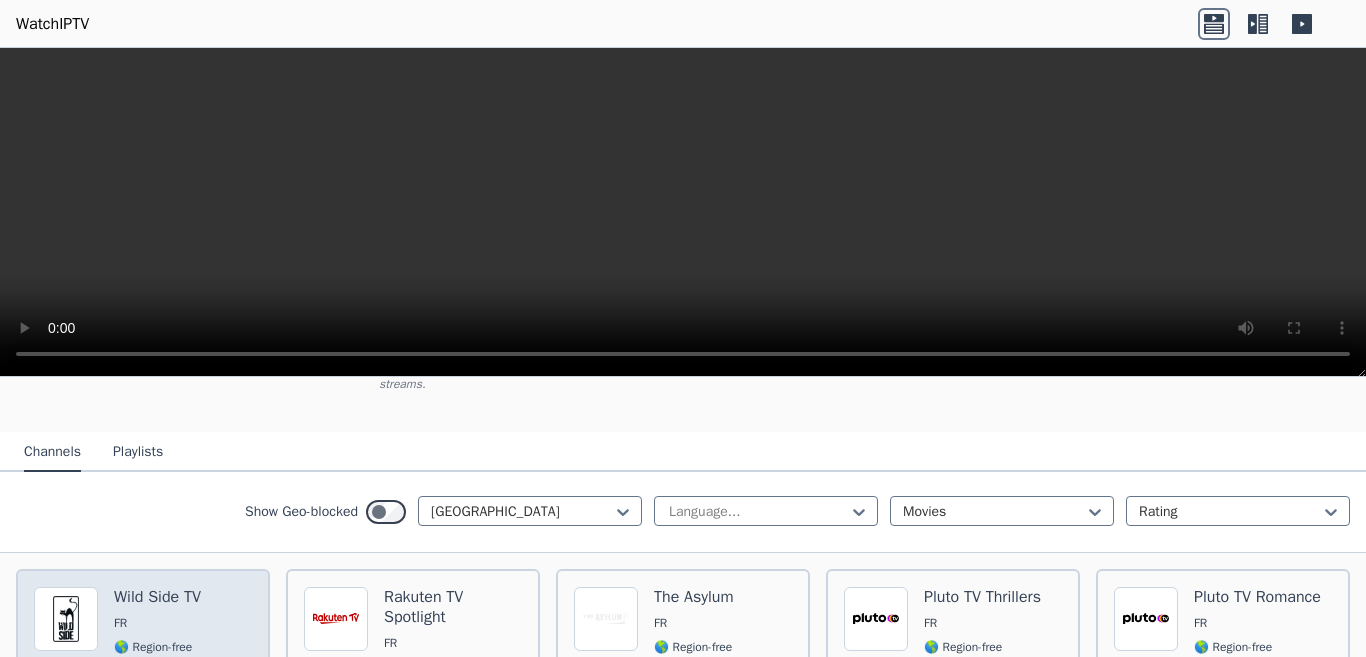 click on "FR" at bounding box center (157, 623) 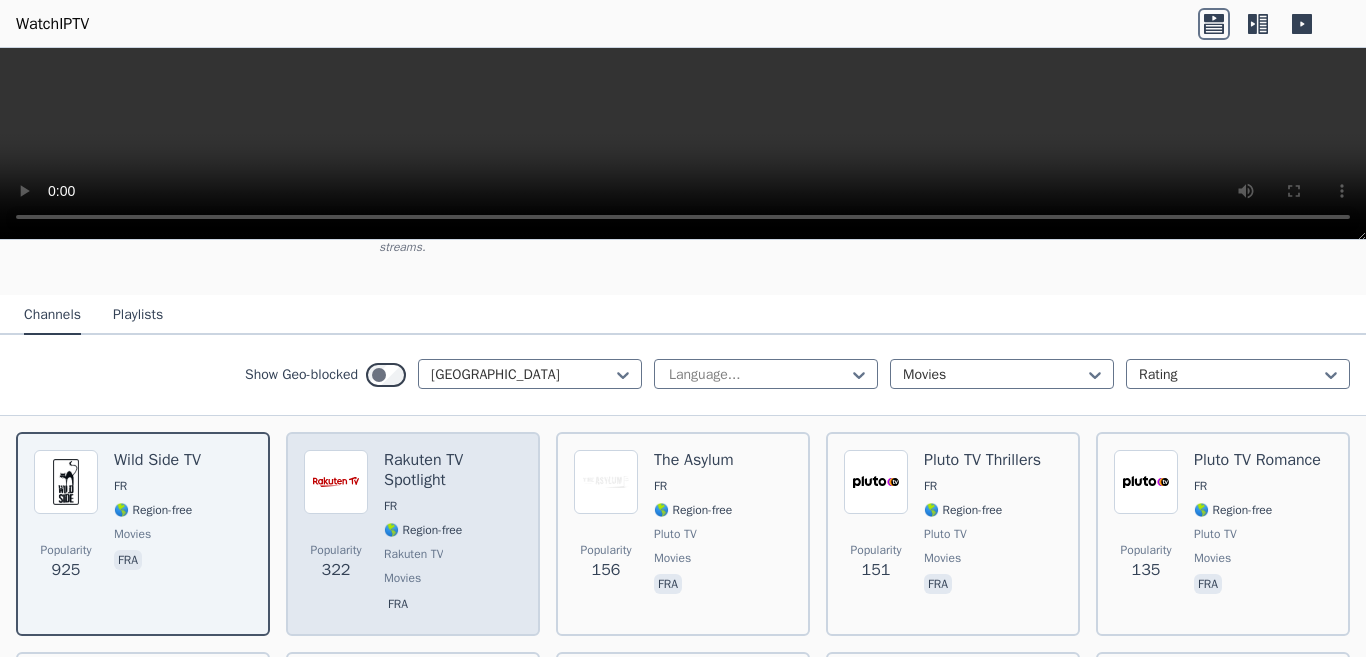 click on "🌎 Region-free" at bounding box center [423, 530] 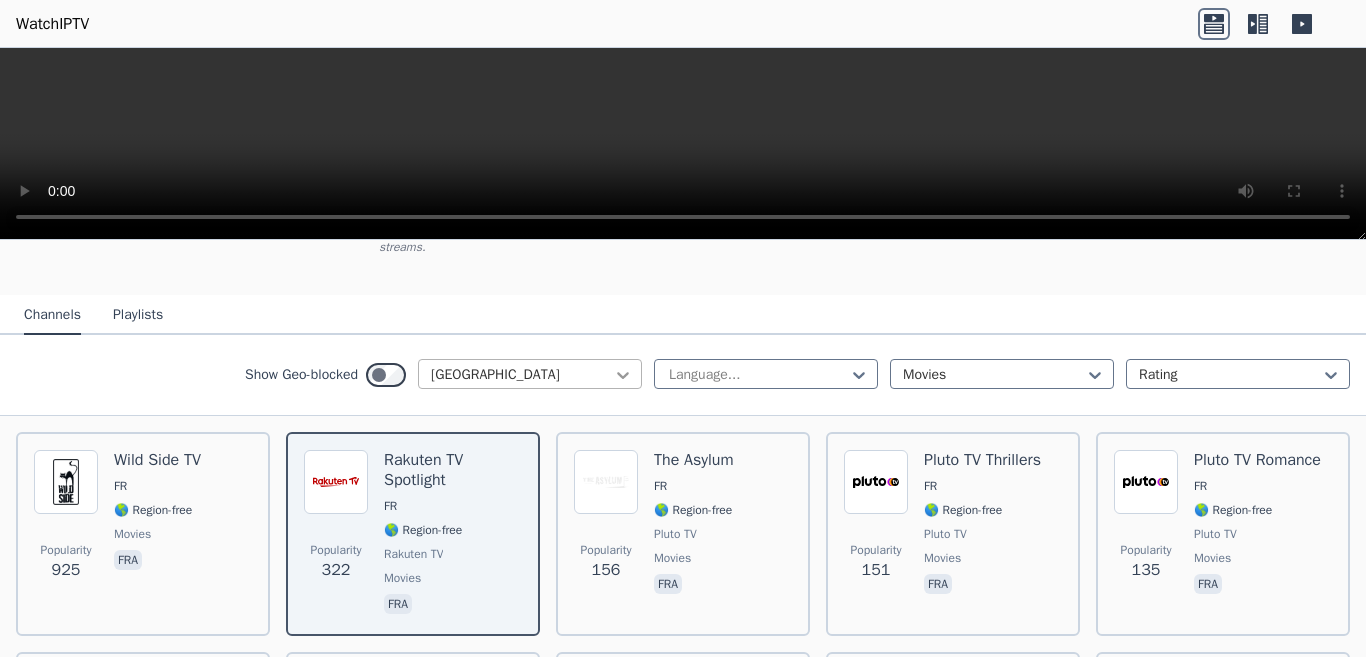 click 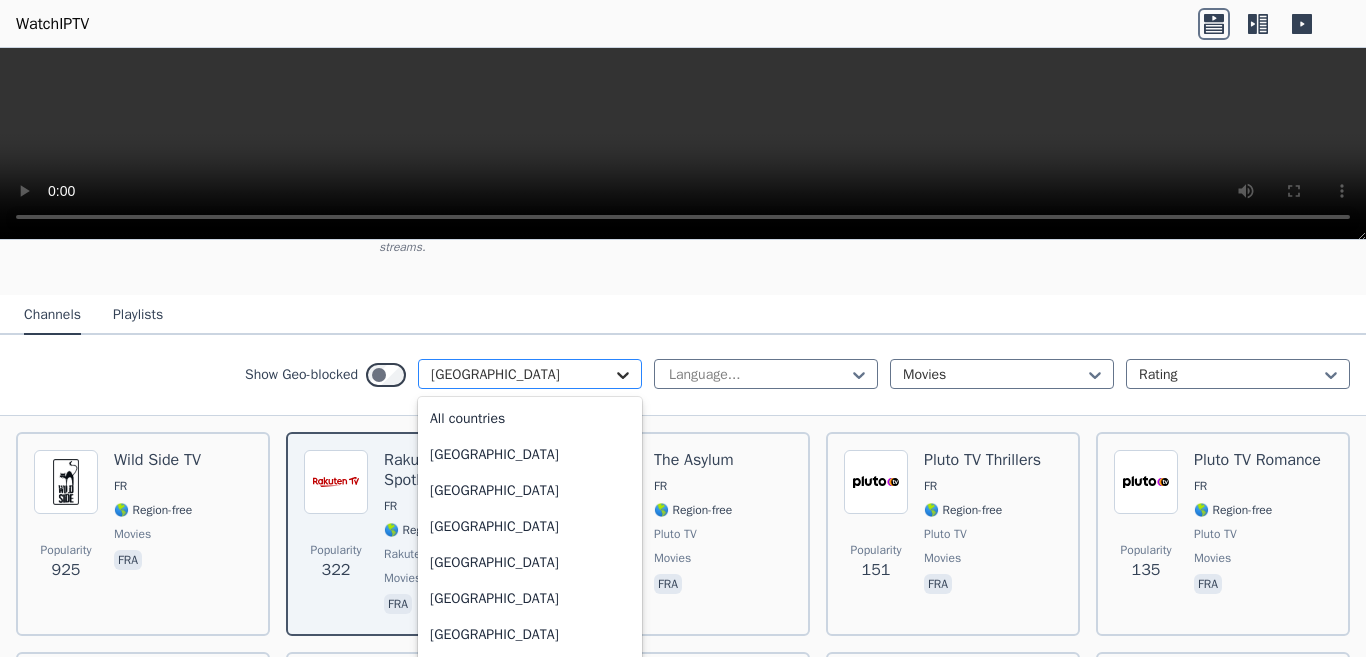 scroll, scrollTop: 2381, scrollLeft: 0, axis: vertical 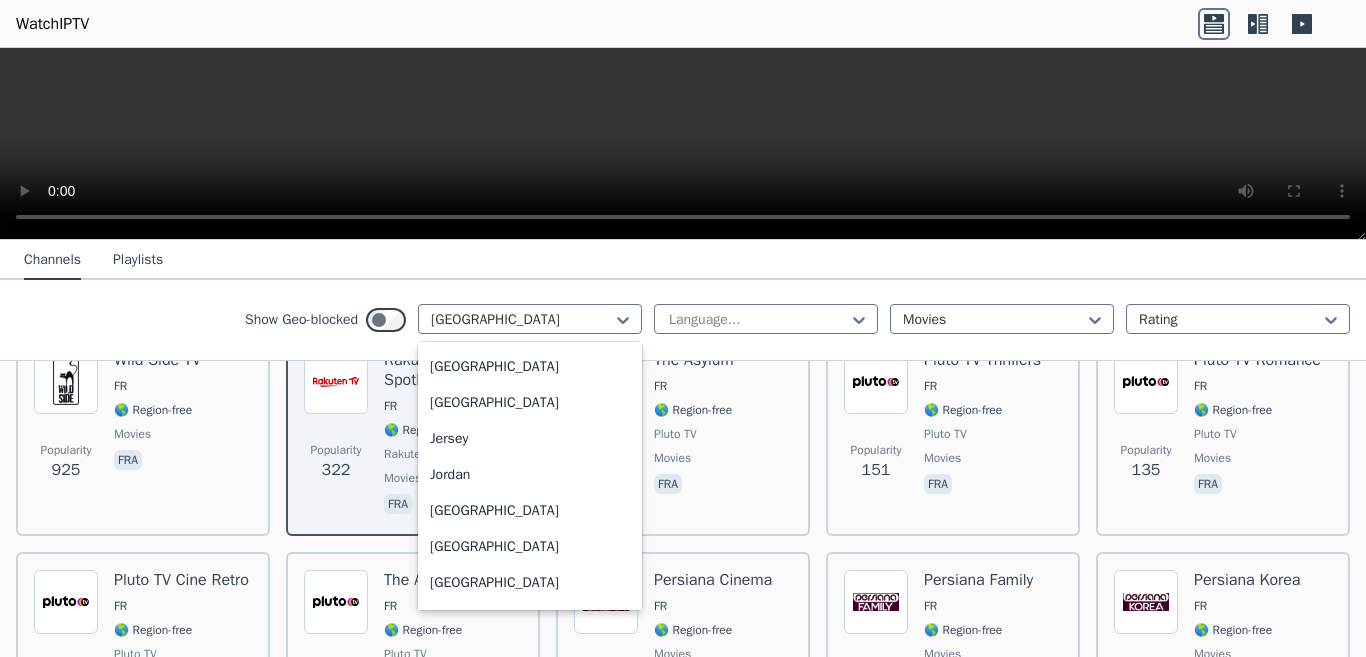 click on "[GEOGRAPHIC_DATA]" at bounding box center [530, 79] 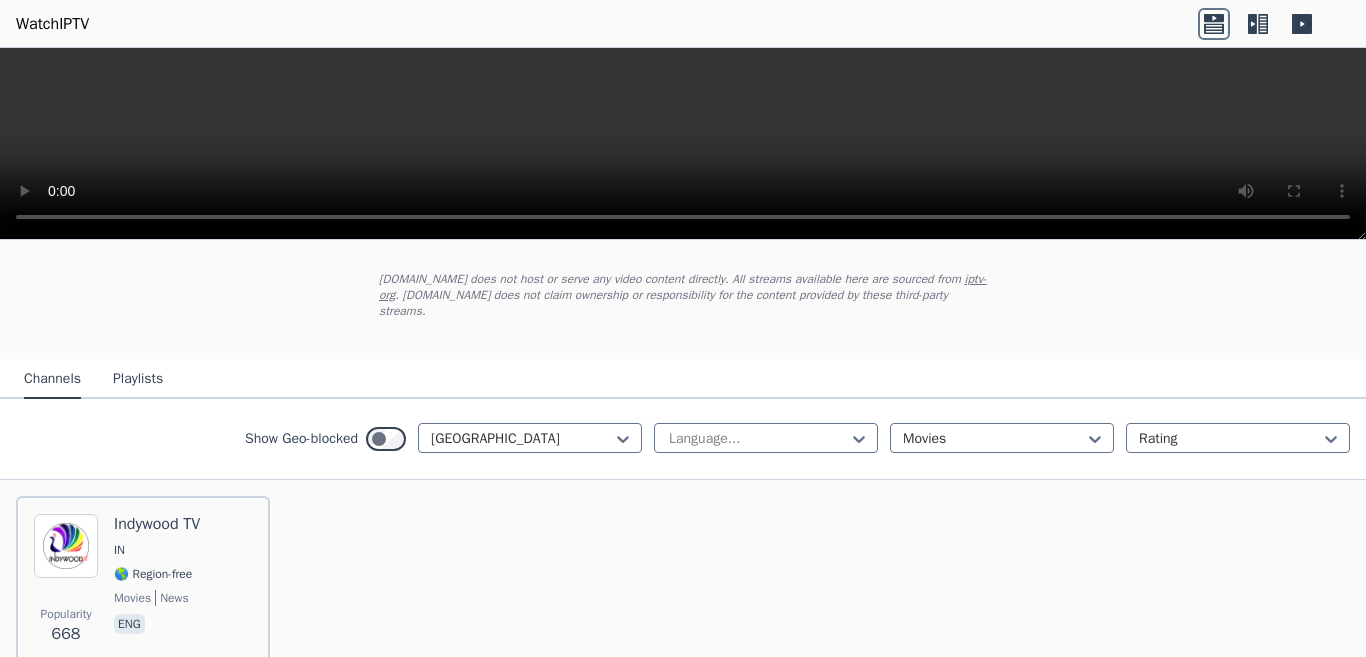 scroll, scrollTop: 187, scrollLeft: 0, axis: vertical 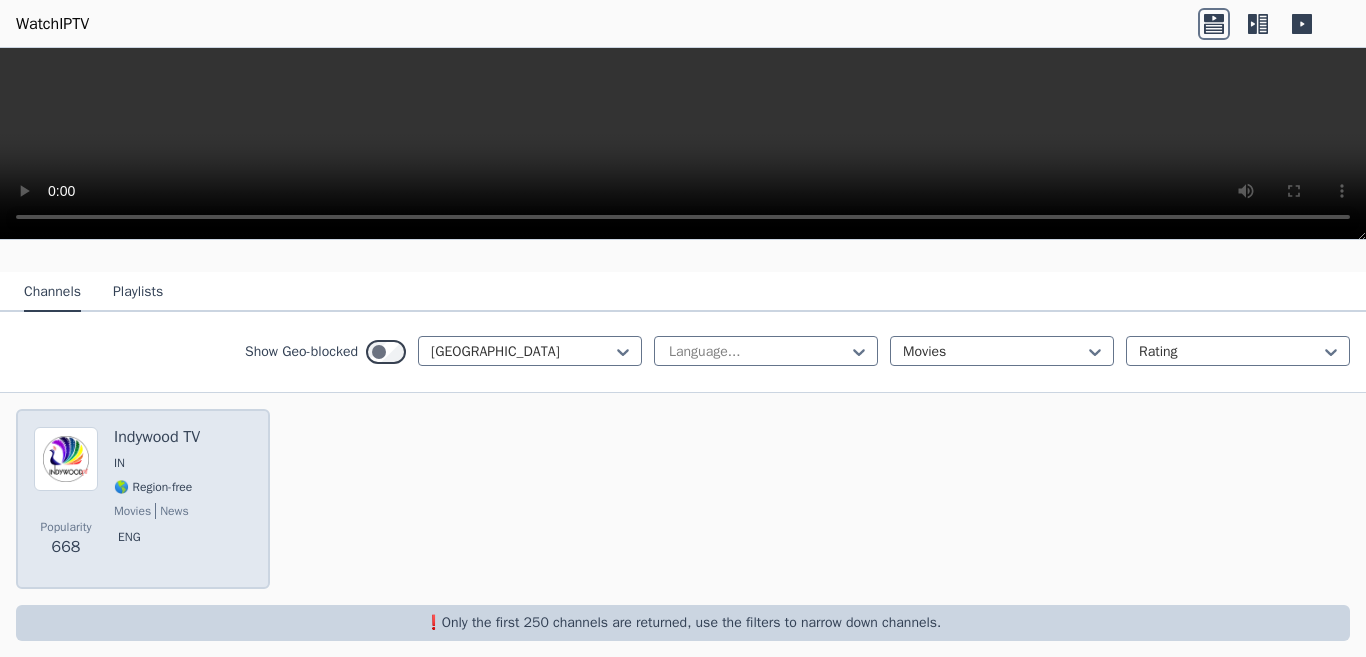 click on "IN" at bounding box center [157, 463] 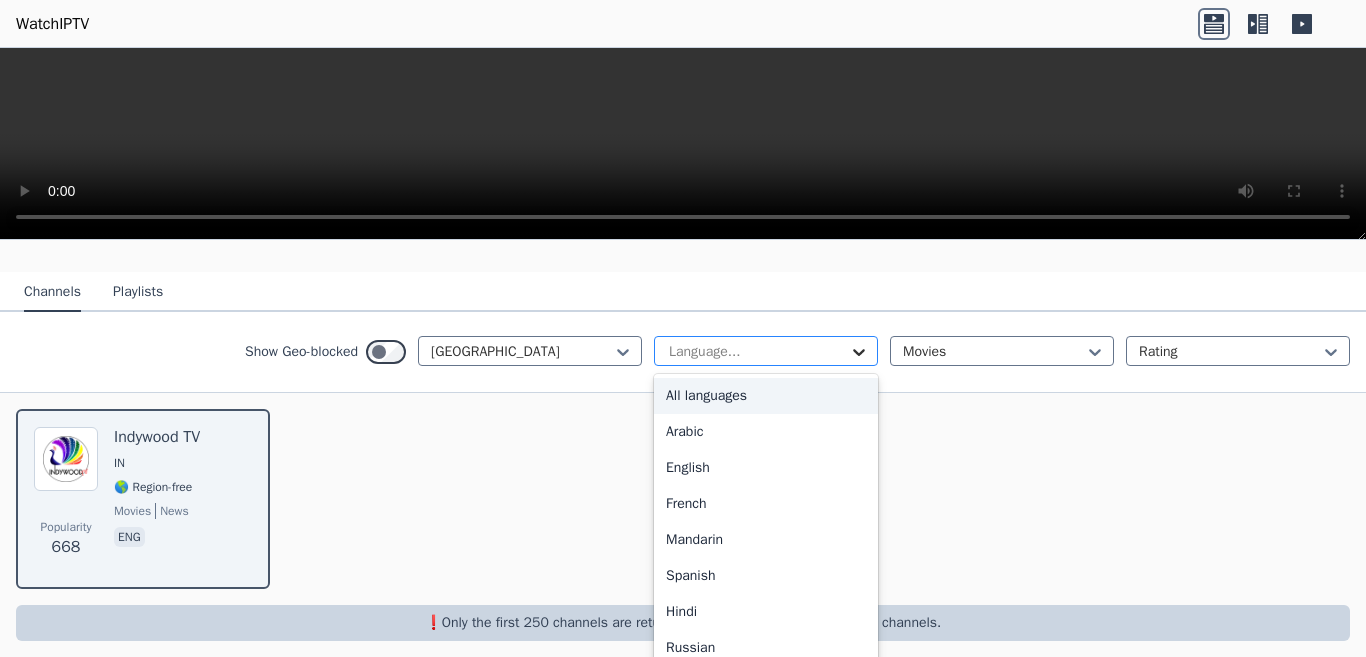 click 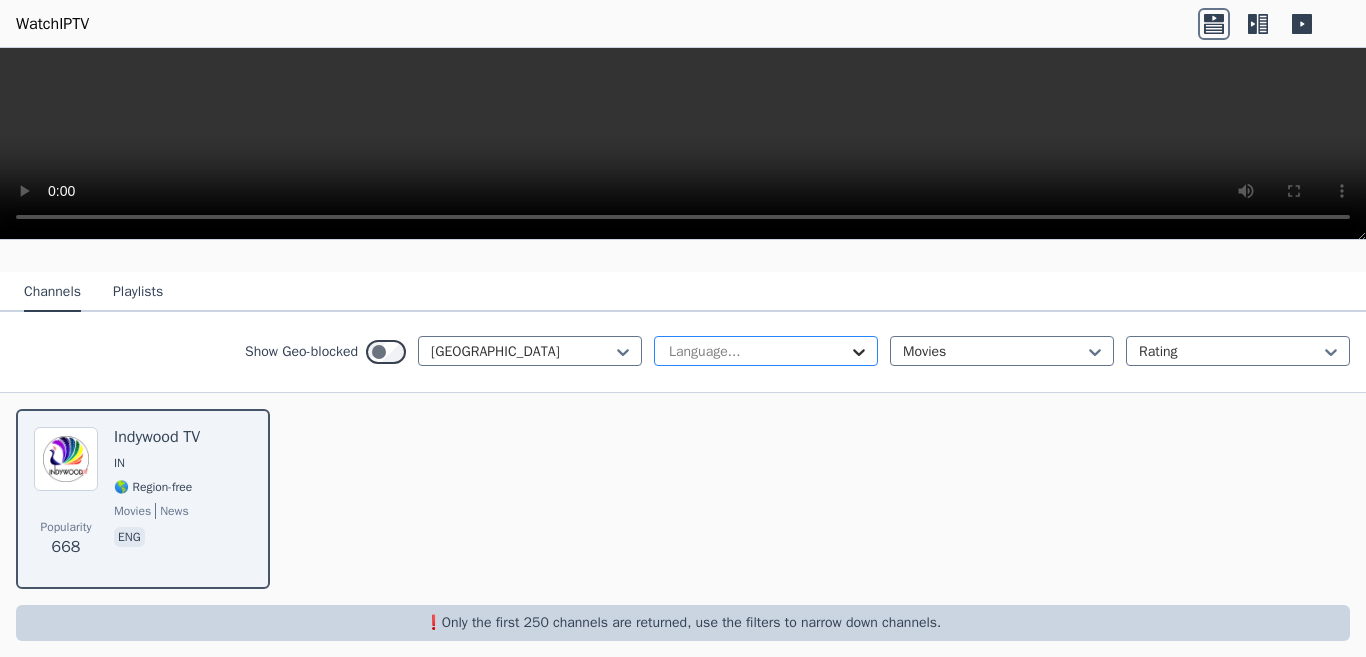 click 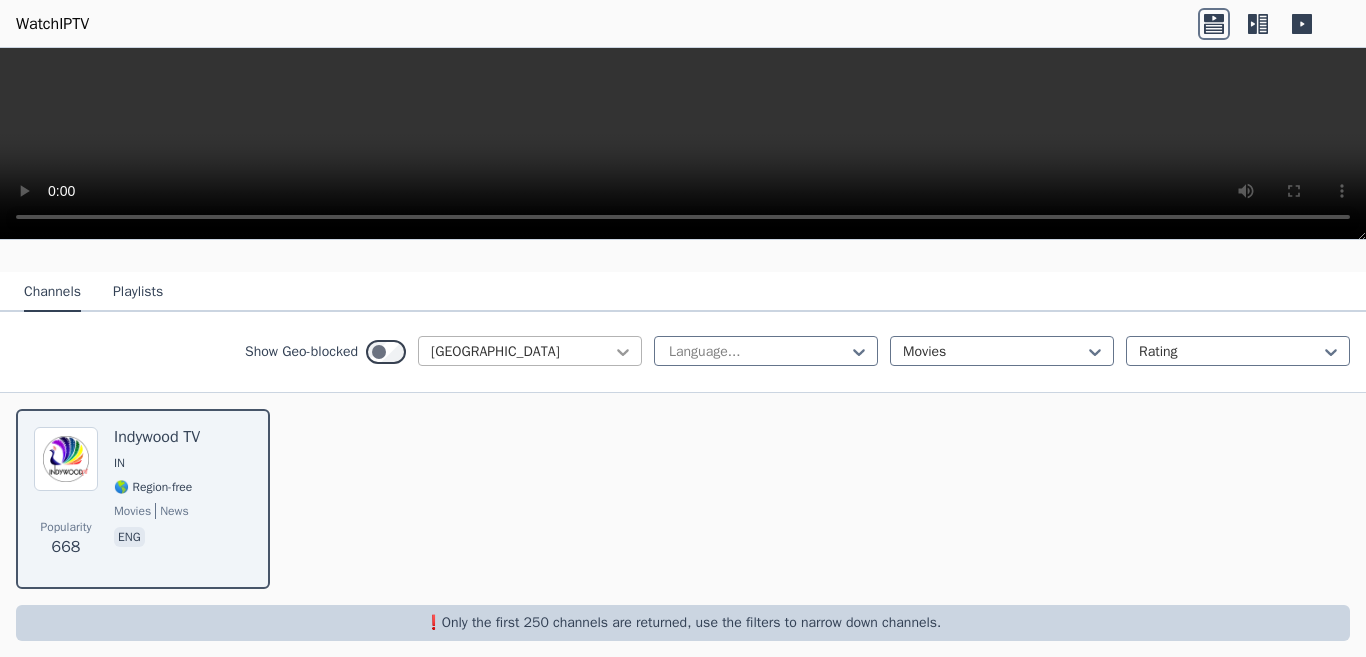 click 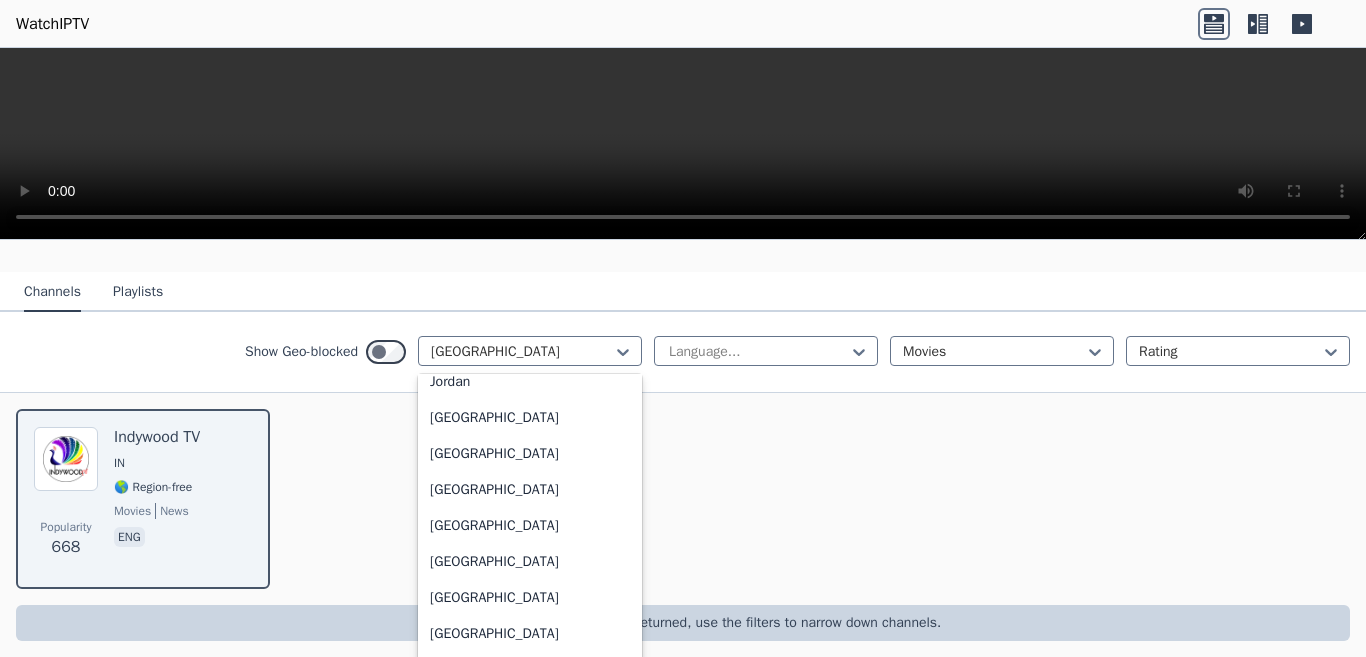 scroll, scrollTop: 3521, scrollLeft: 0, axis: vertical 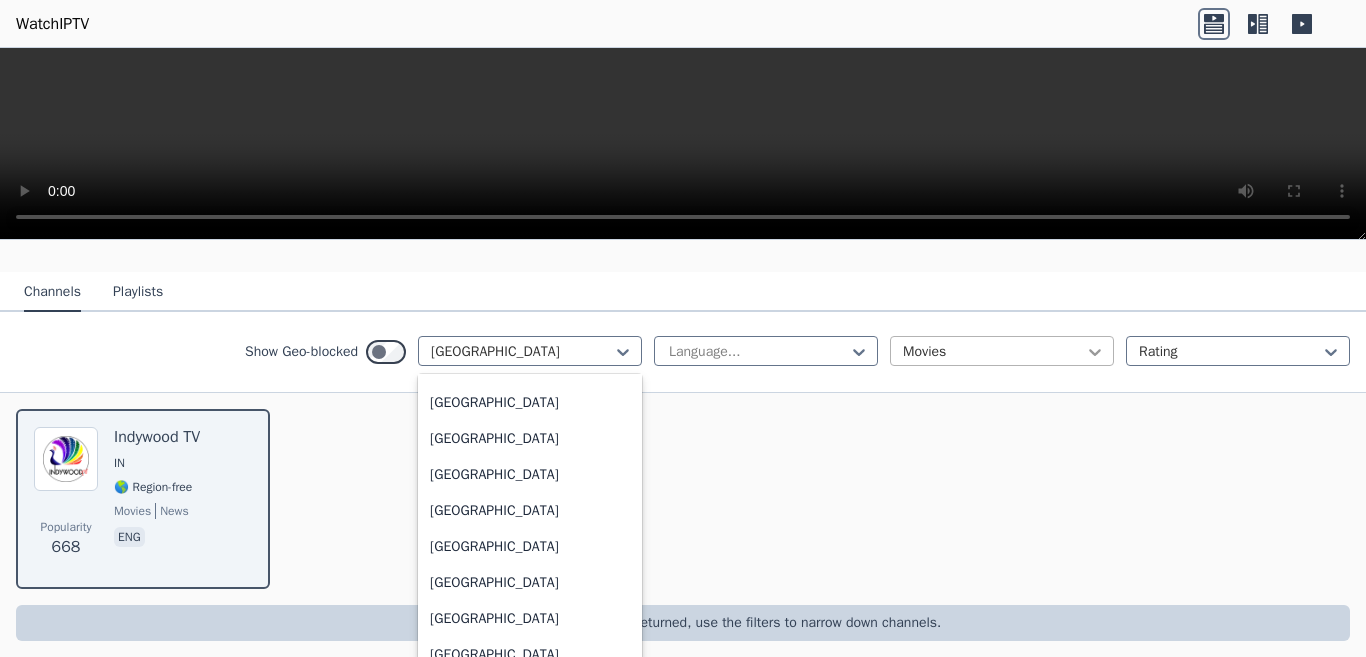 click 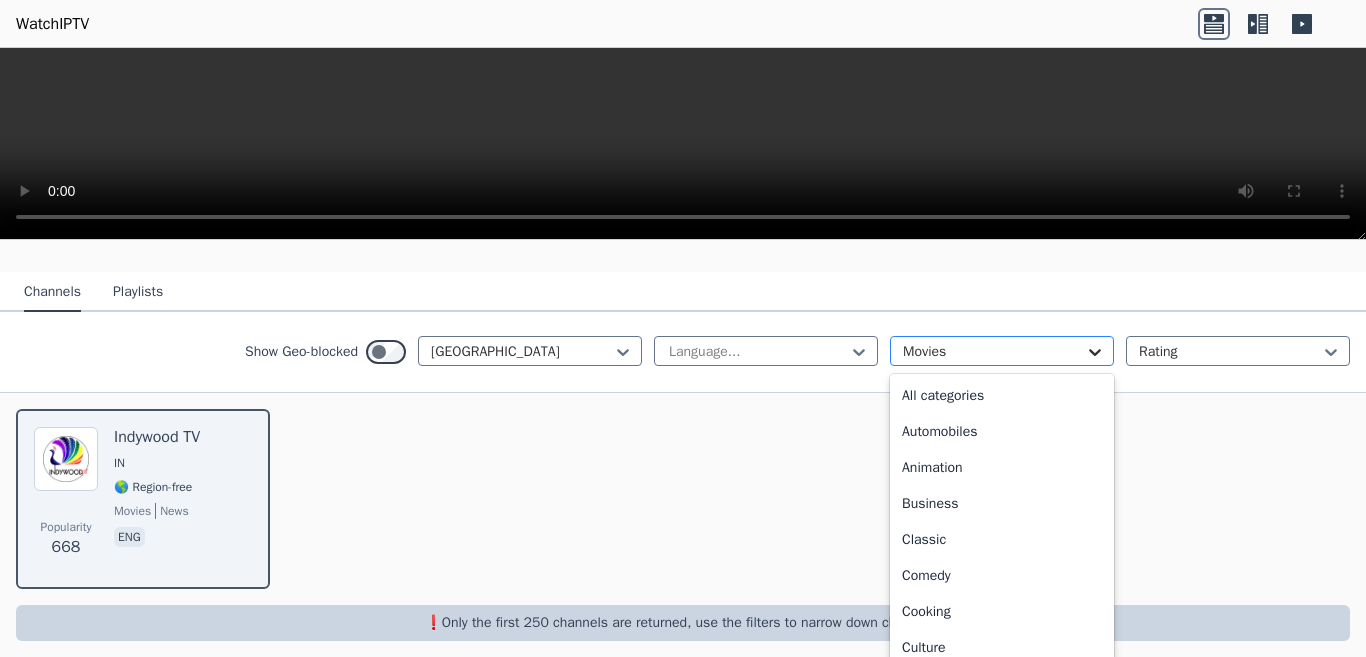 scroll, scrollTop: 357, scrollLeft: 0, axis: vertical 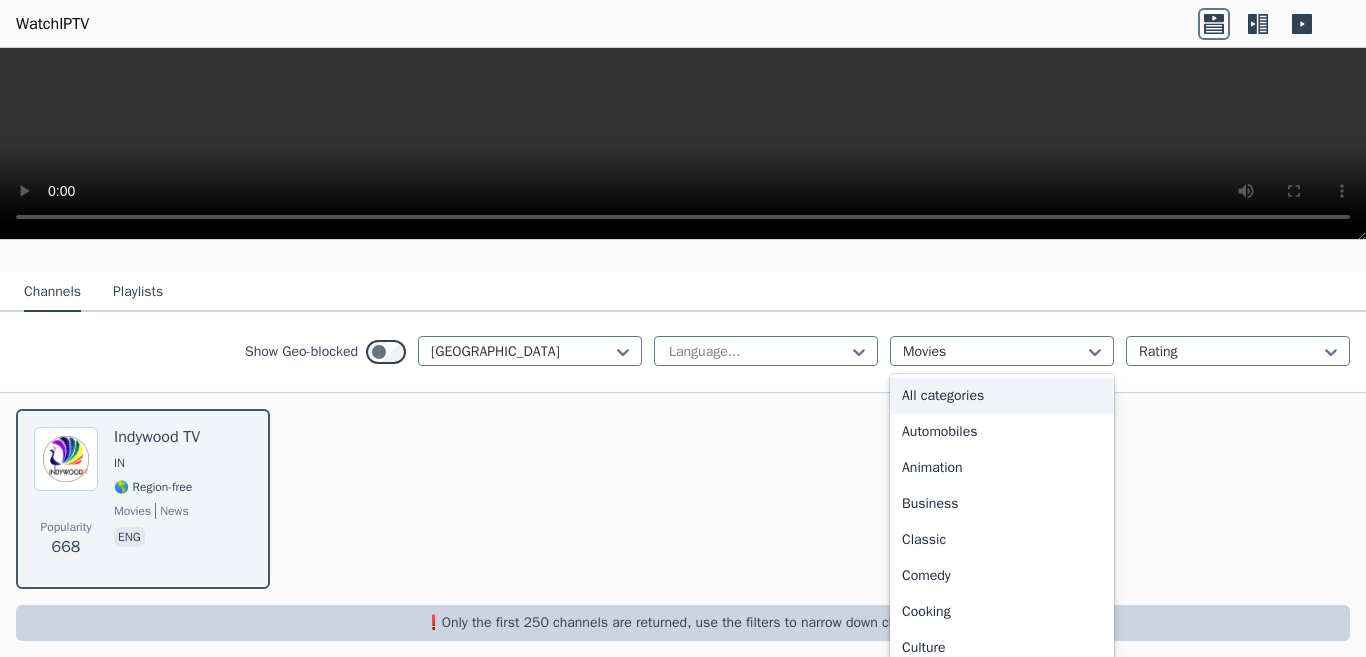 click on "All categories" at bounding box center [1002, 396] 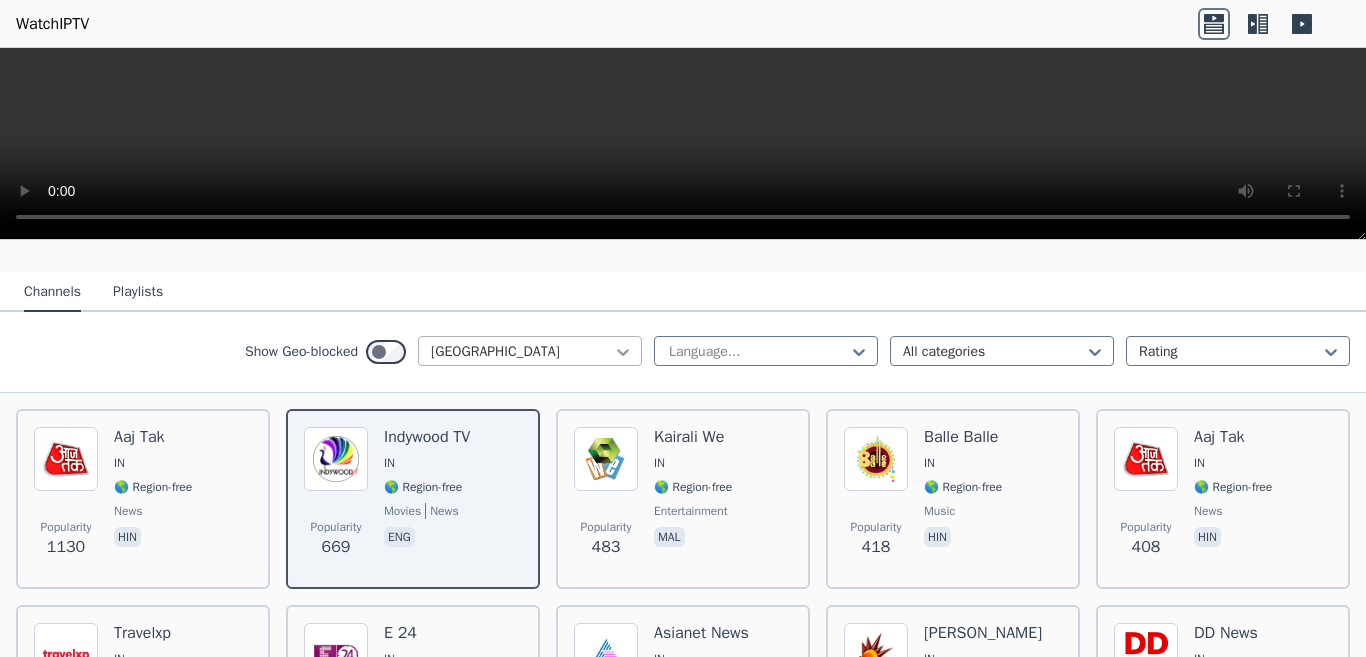 click at bounding box center [623, 352] 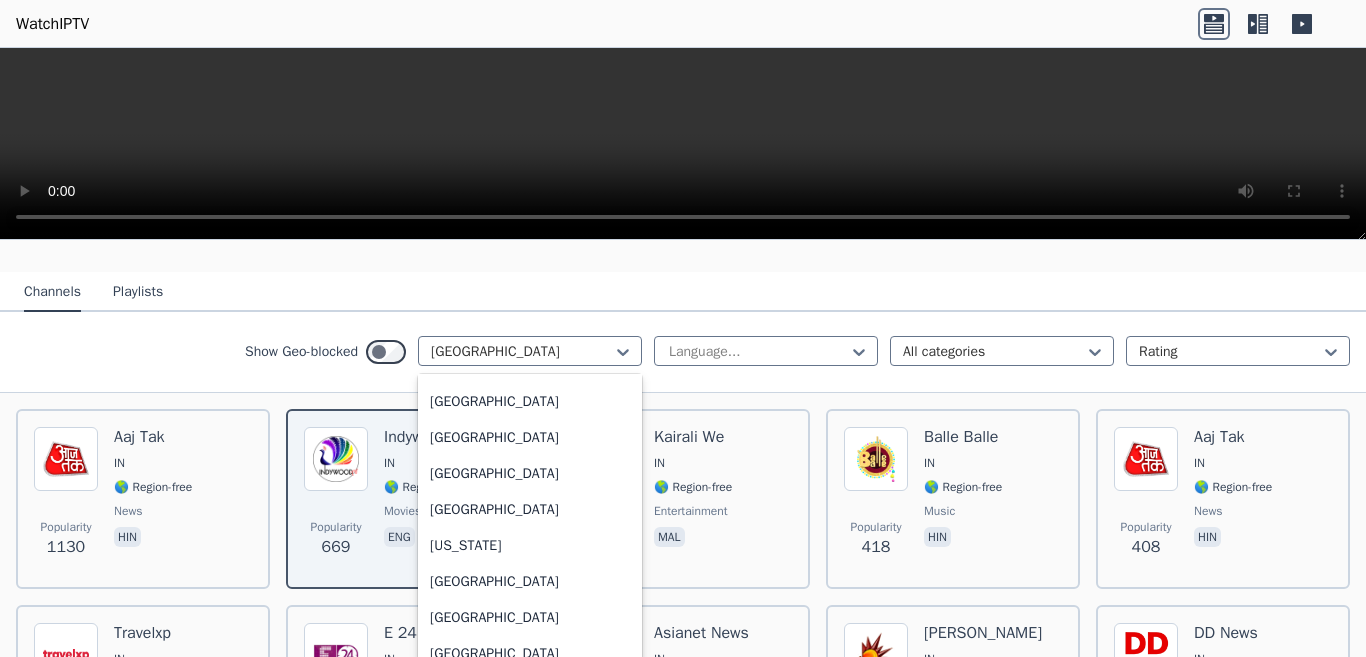 scroll, scrollTop: 5221, scrollLeft: 0, axis: vertical 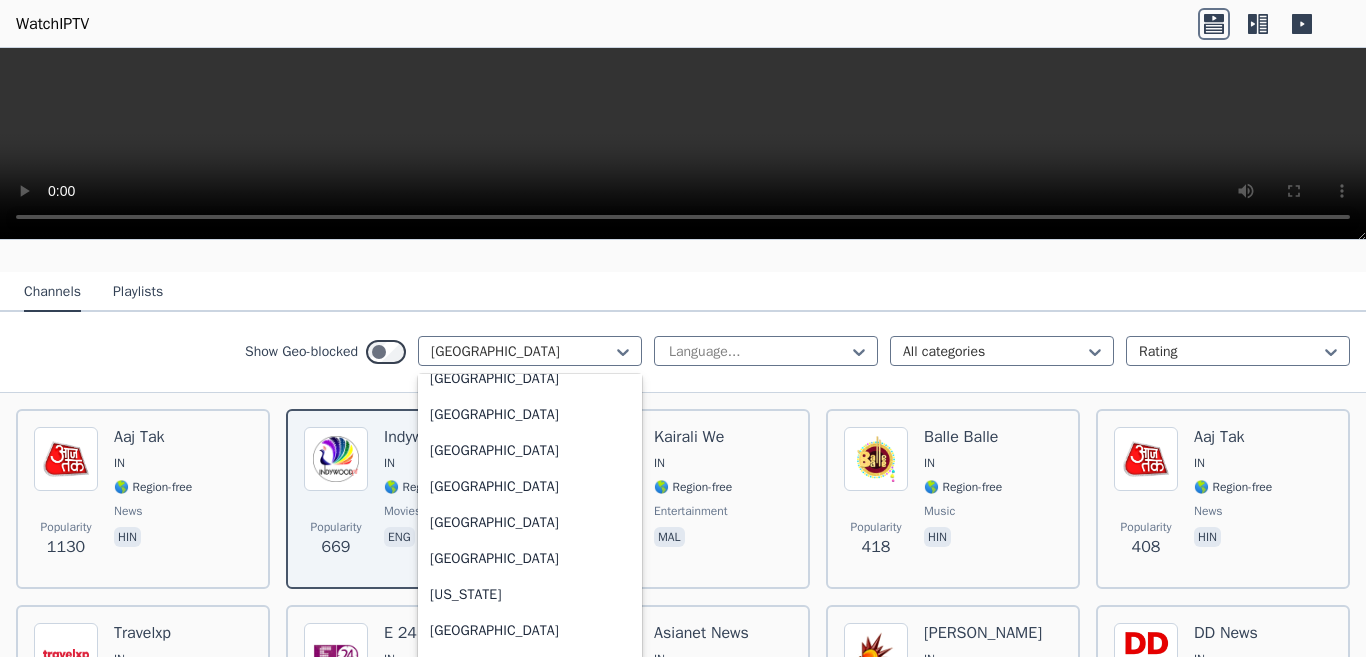 click on "Netherlands" at bounding box center [530, -53] 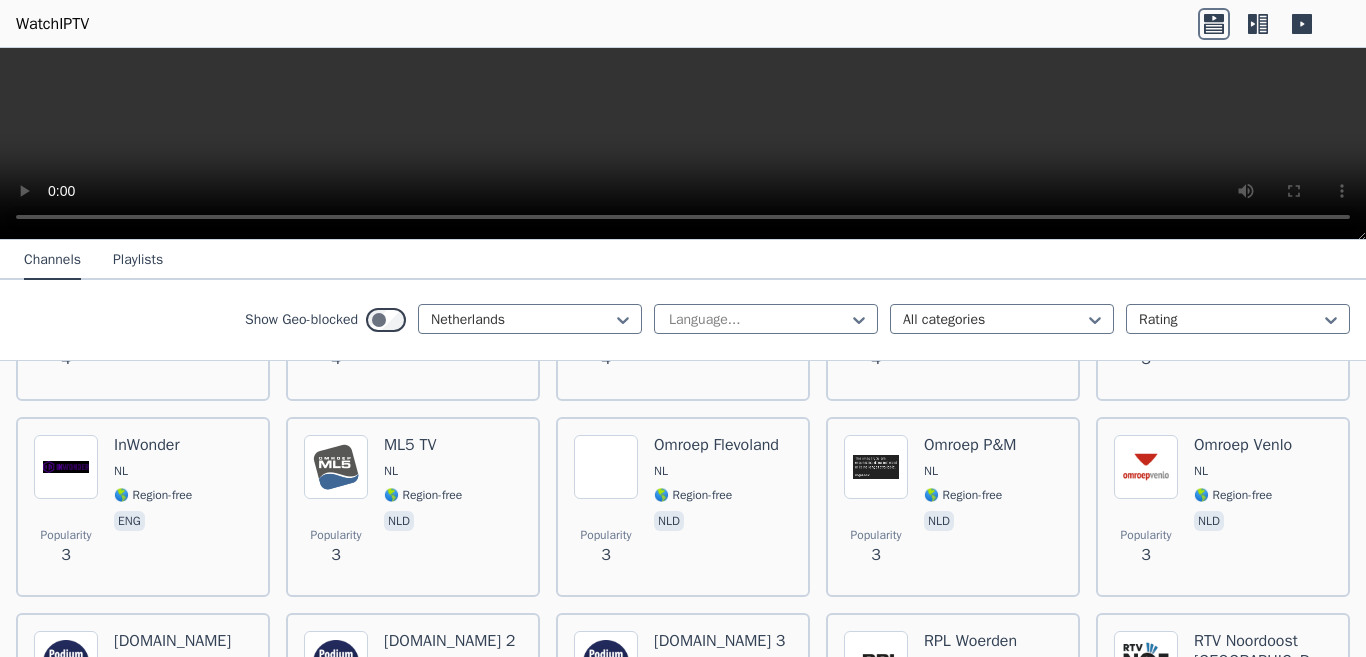 scroll, scrollTop: 6287, scrollLeft: 0, axis: vertical 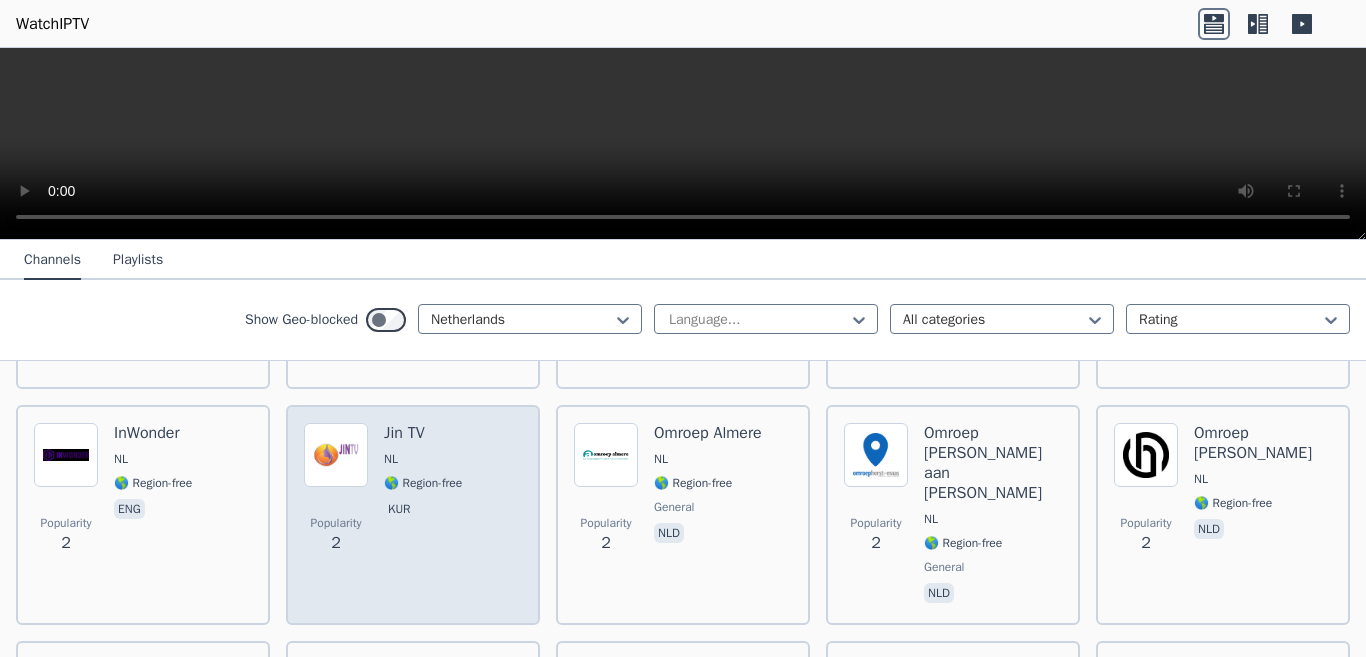 click on "🌎 Region-free" at bounding box center (423, 483) 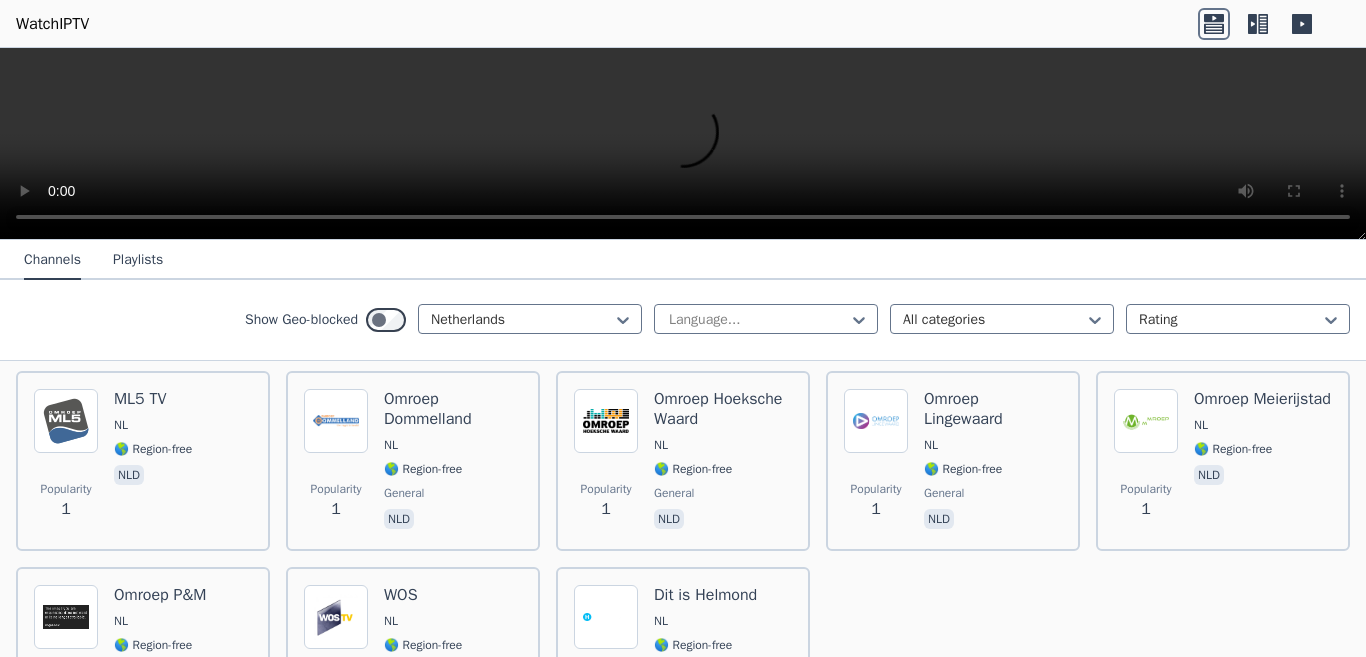 scroll, scrollTop: 6987, scrollLeft: 0, axis: vertical 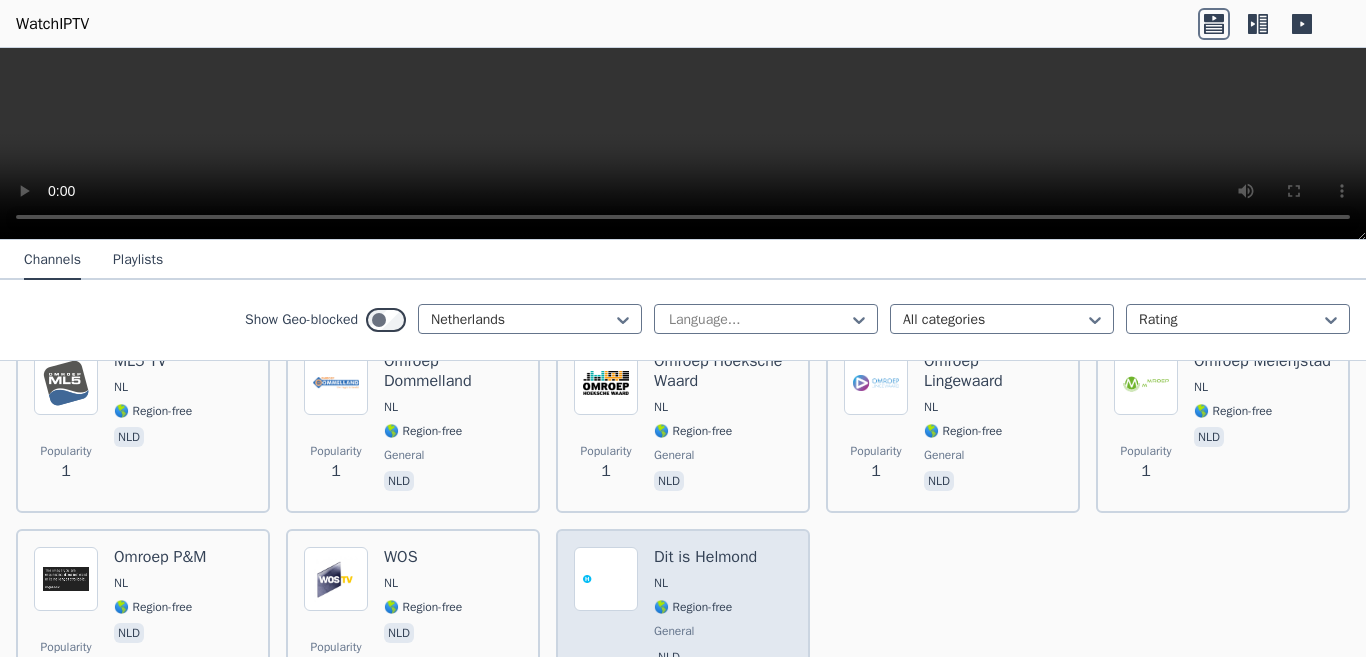 click on "Dit is Helmond" at bounding box center [705, 557] 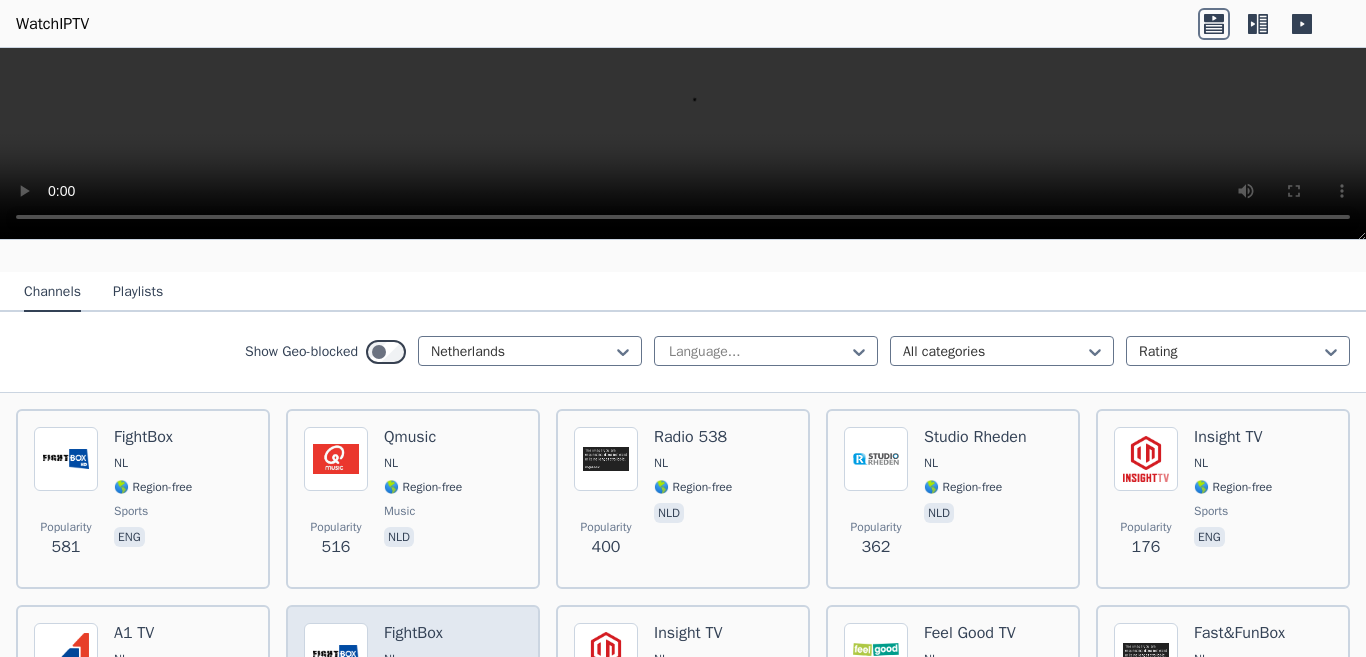 scroll, scrollTop: 200, scrollLeft: 0, axis: vertical 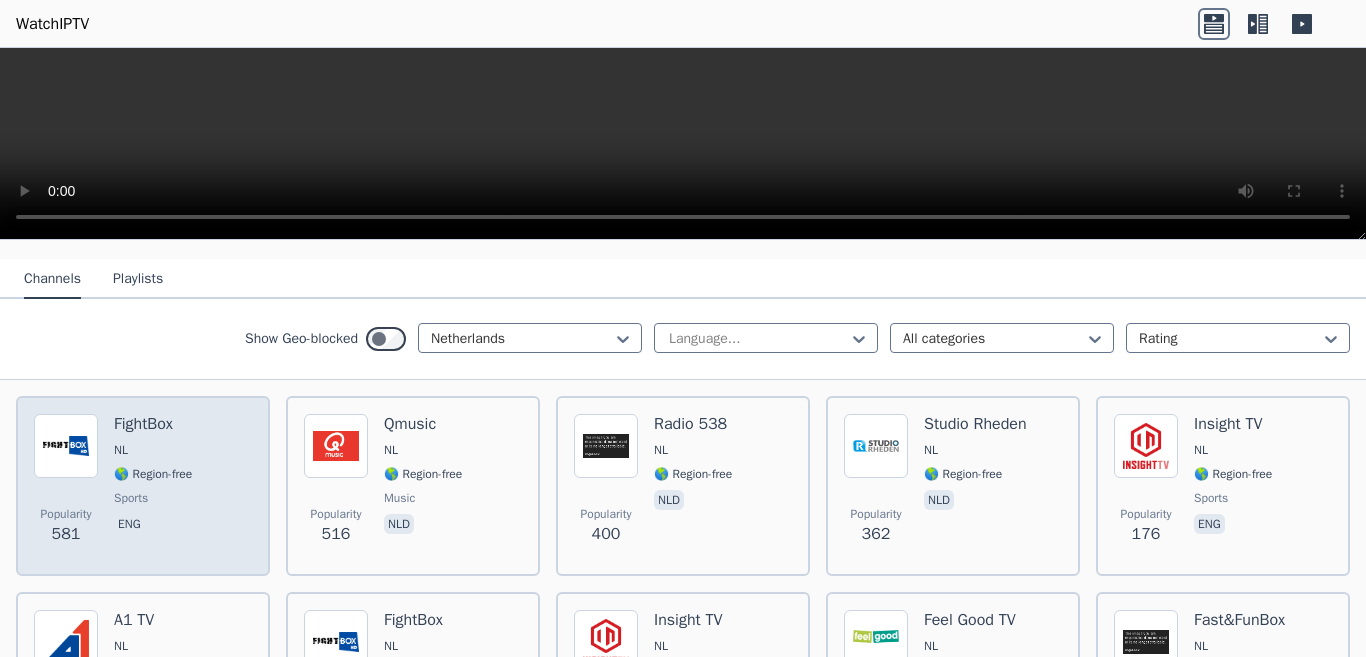 click on "sports" at bounding box center [131, 498] 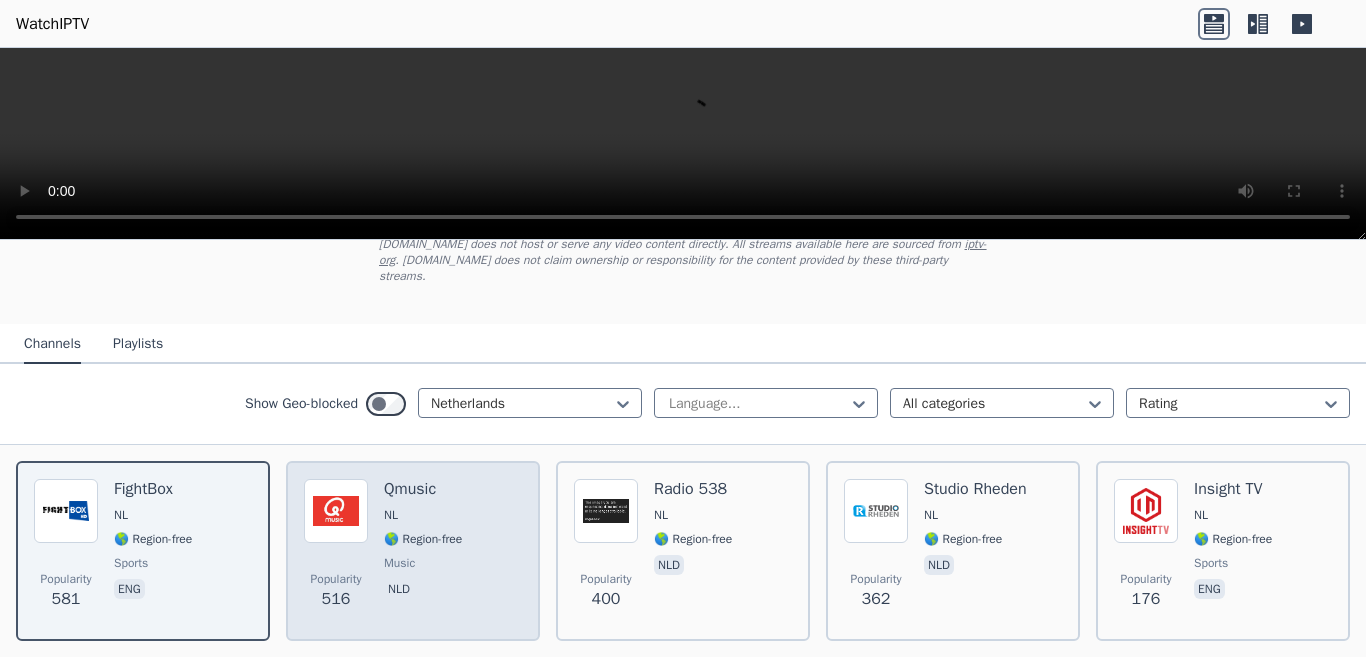 scroll, scrollTop: 0, scrollLeft: 0, axis: both 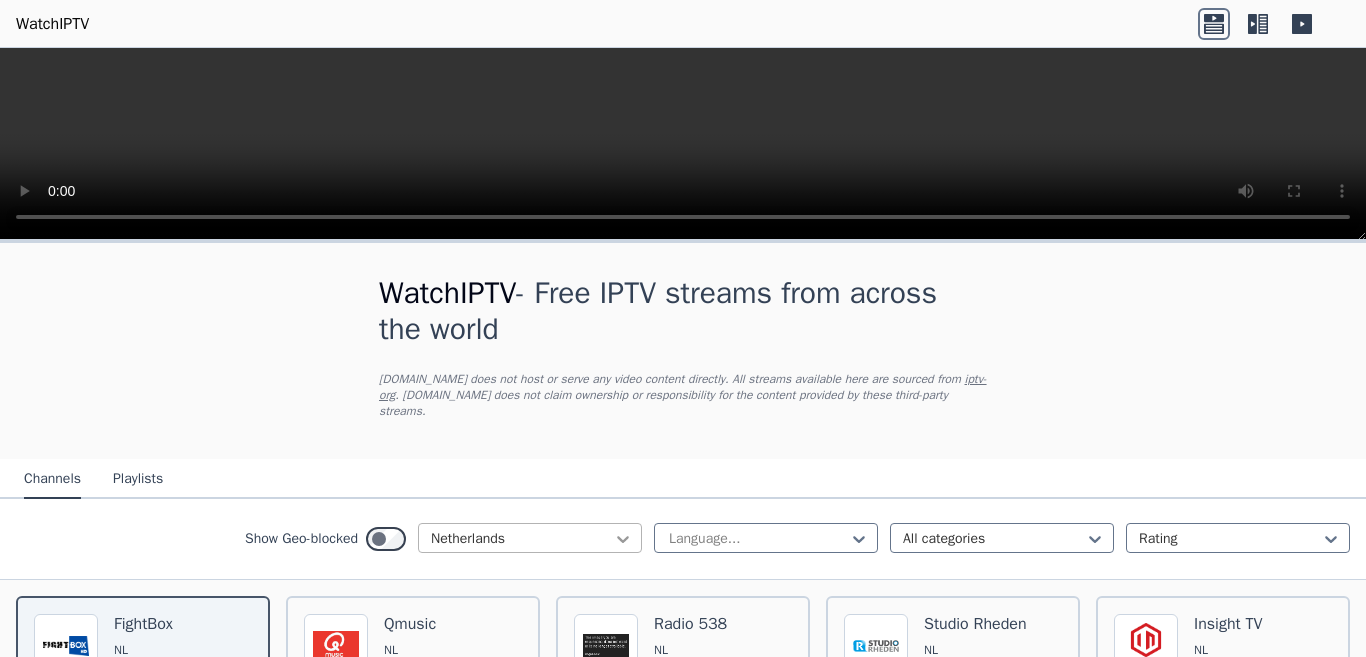 click 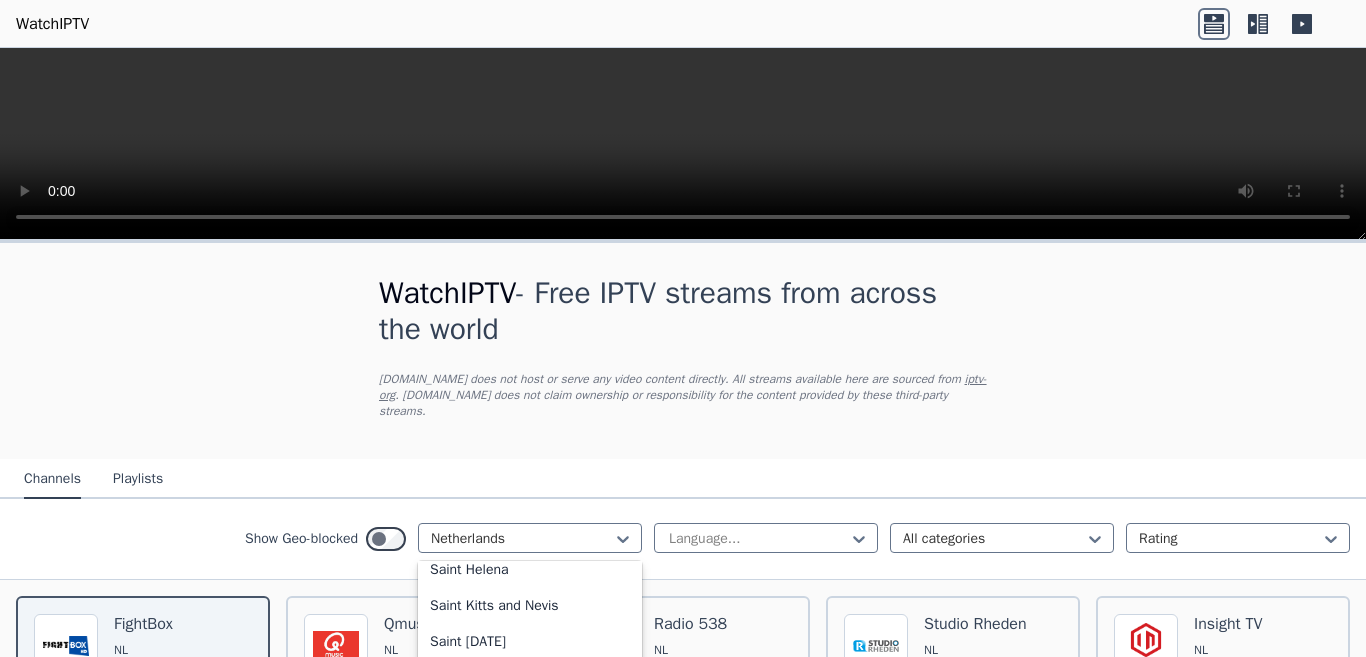 scroll, scrollTop: 5661, scrollLeft: 0, axis: vertical 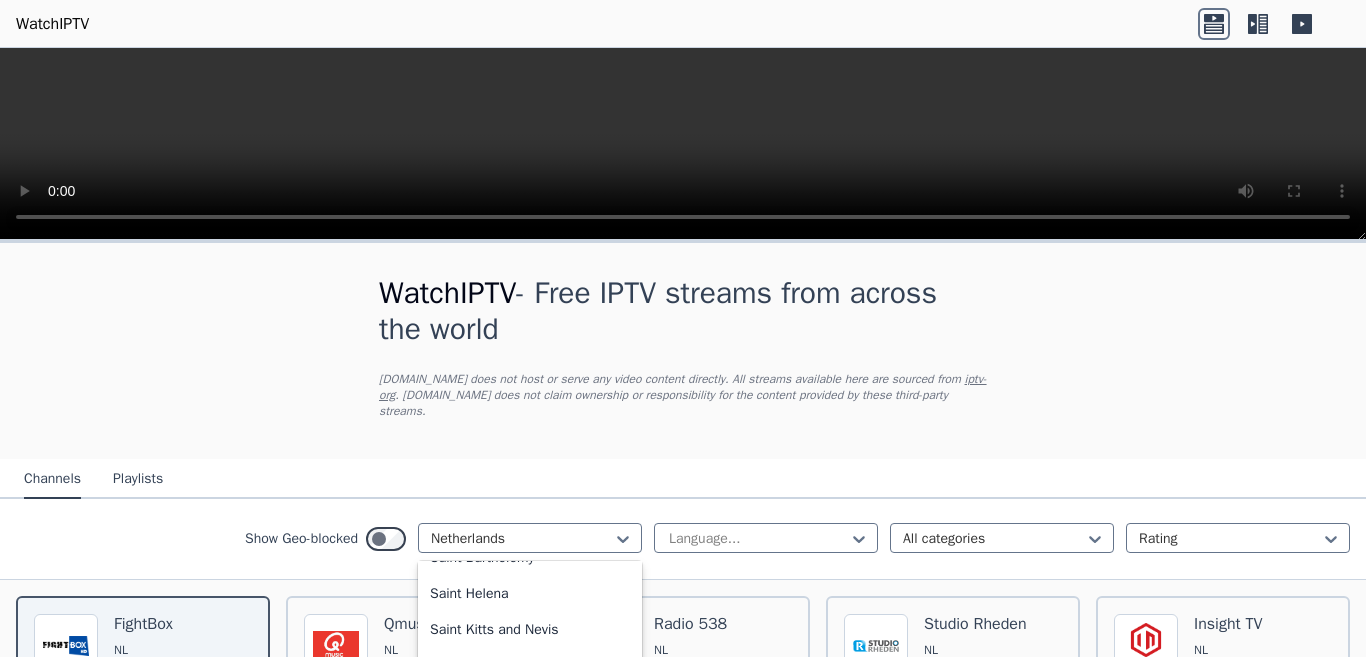 click on "[GEOGRAPHIC_DATA]" at bounding box center [530, 18] 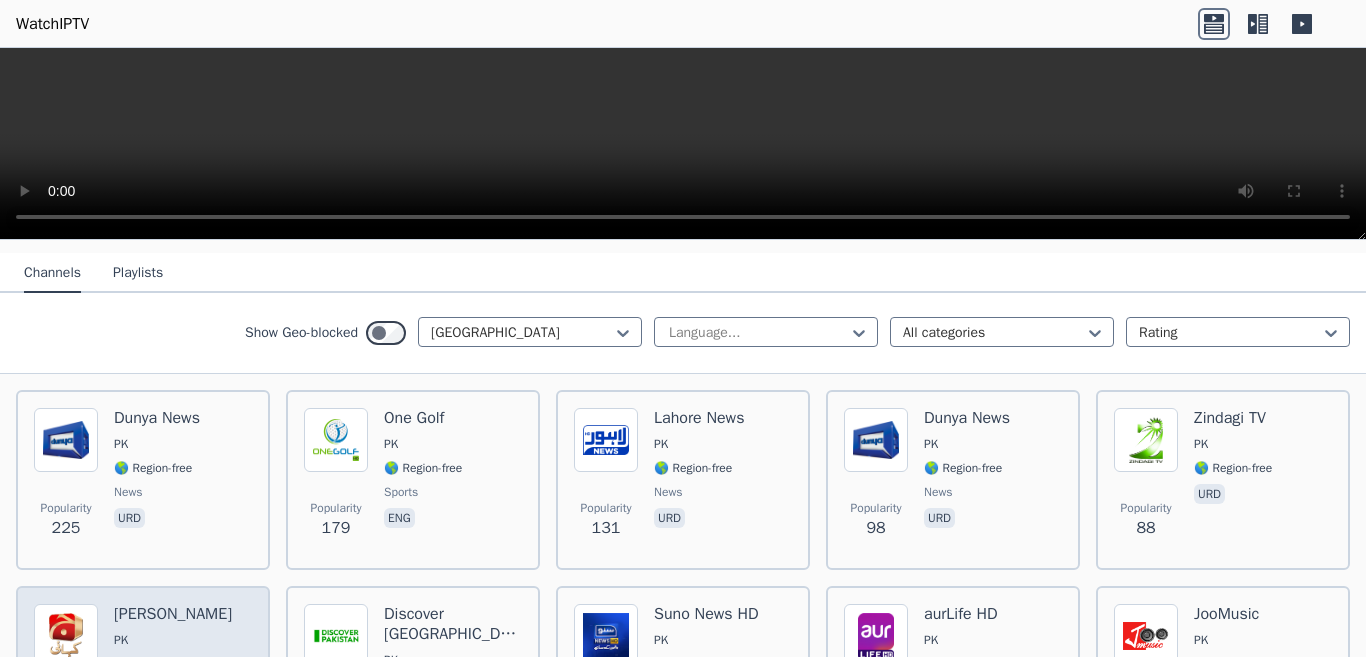 scroll, scrollTop: 171, scrollLeft: 0, axis: vertical 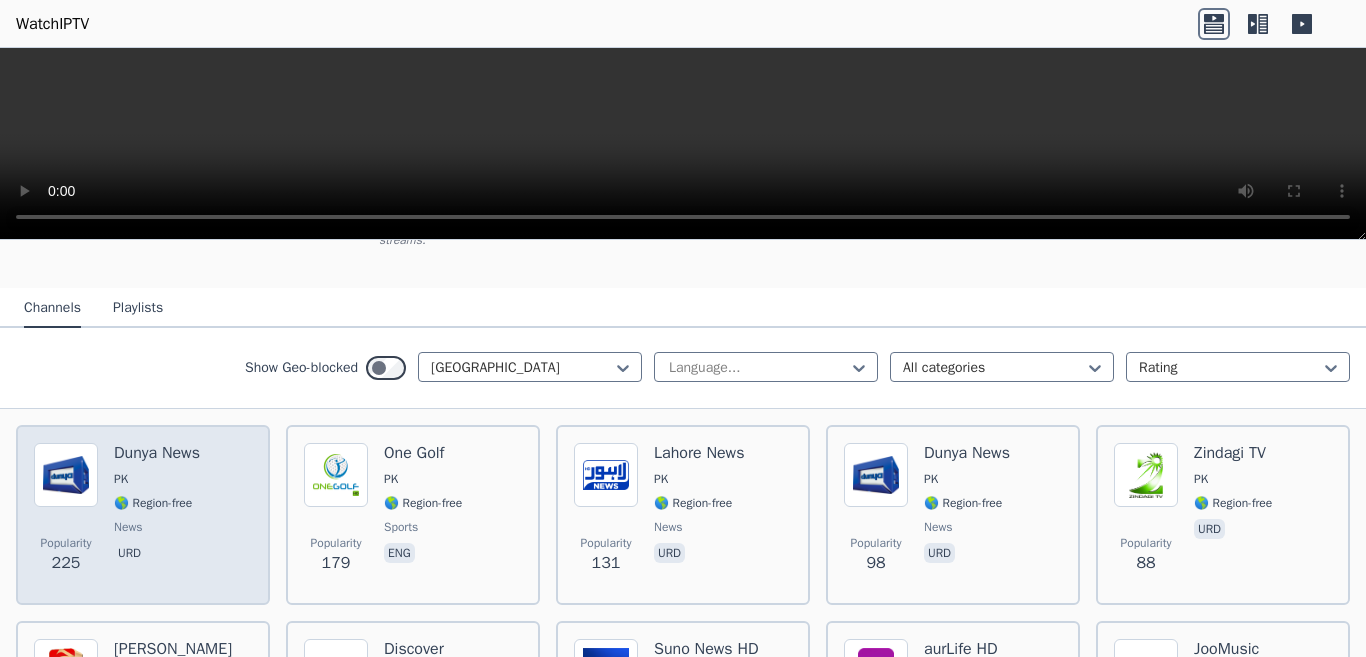 click on "PK" at bounding box center (157, 479) 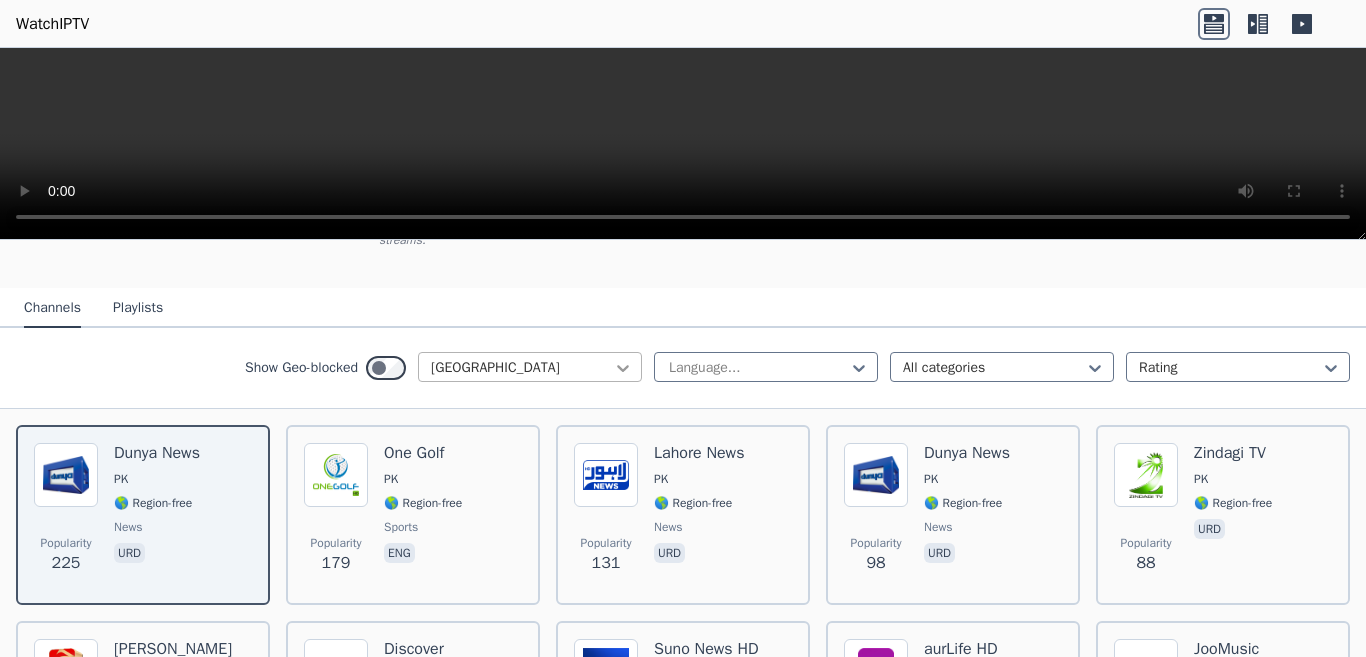 click 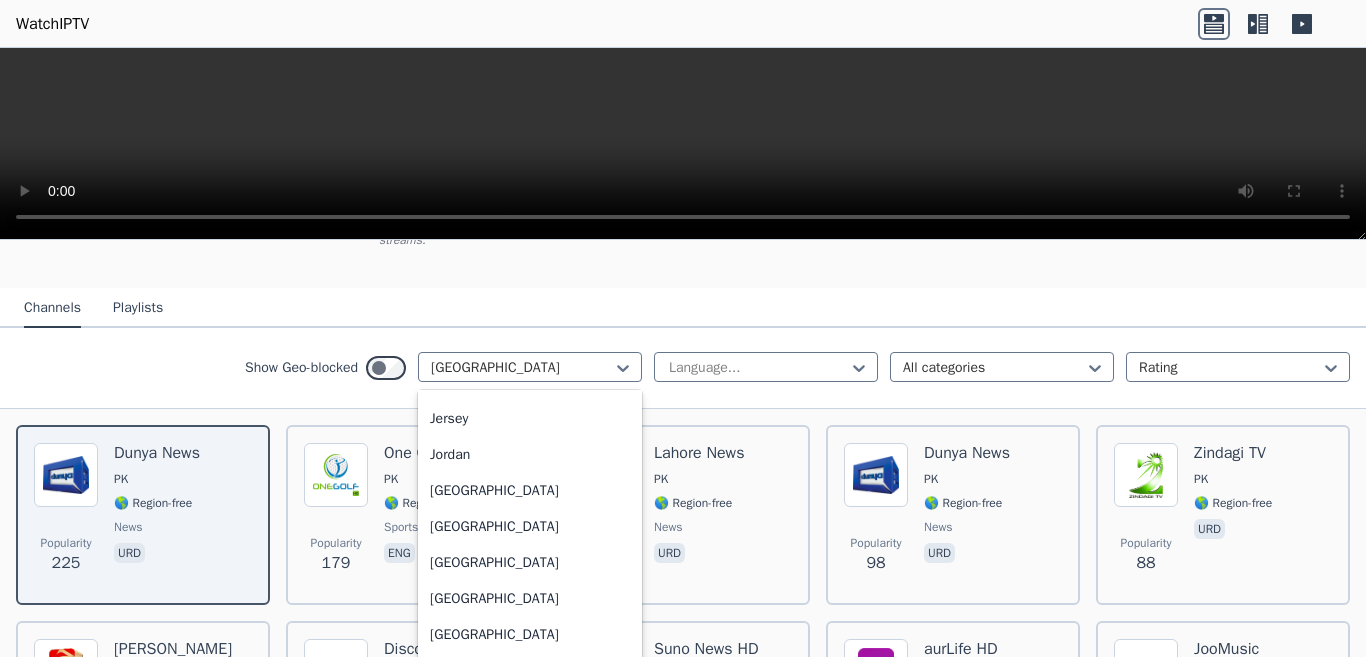 scroll, scrollTop: 3421, scrollLeft: 0, axis: vertical 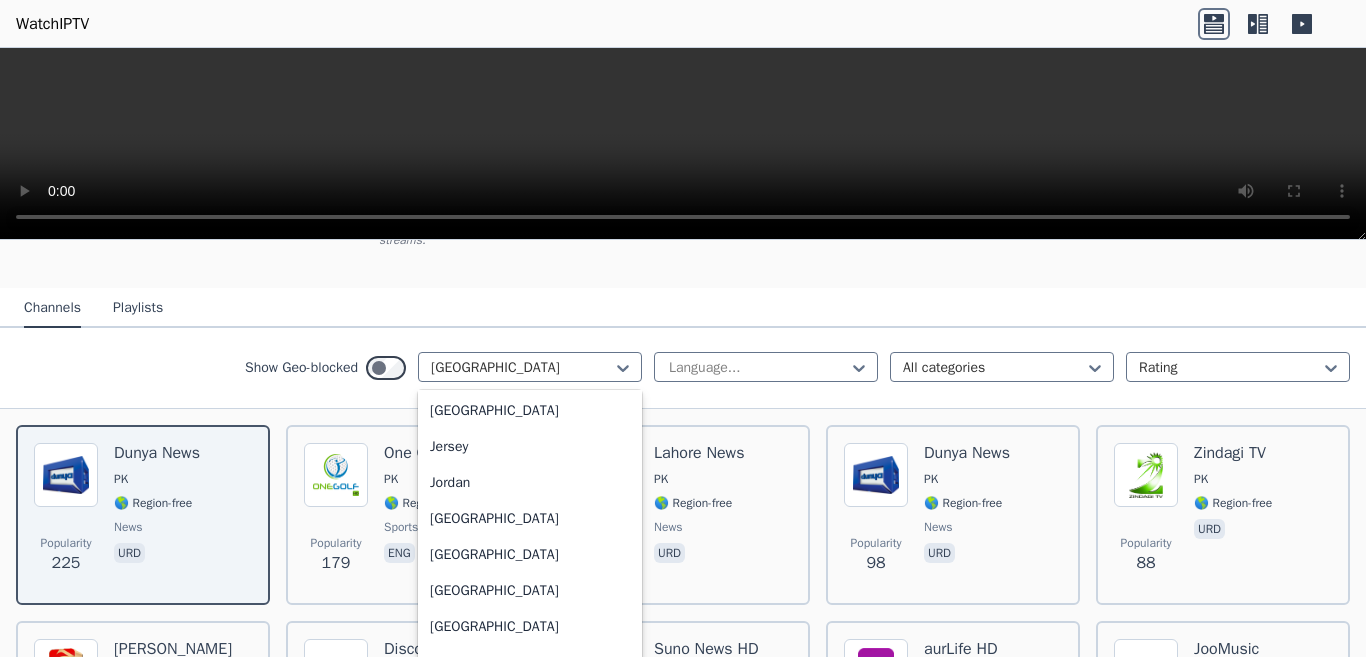 click on "[GEOGRAPHIC_DATA]" at bounding box center [530, 87] 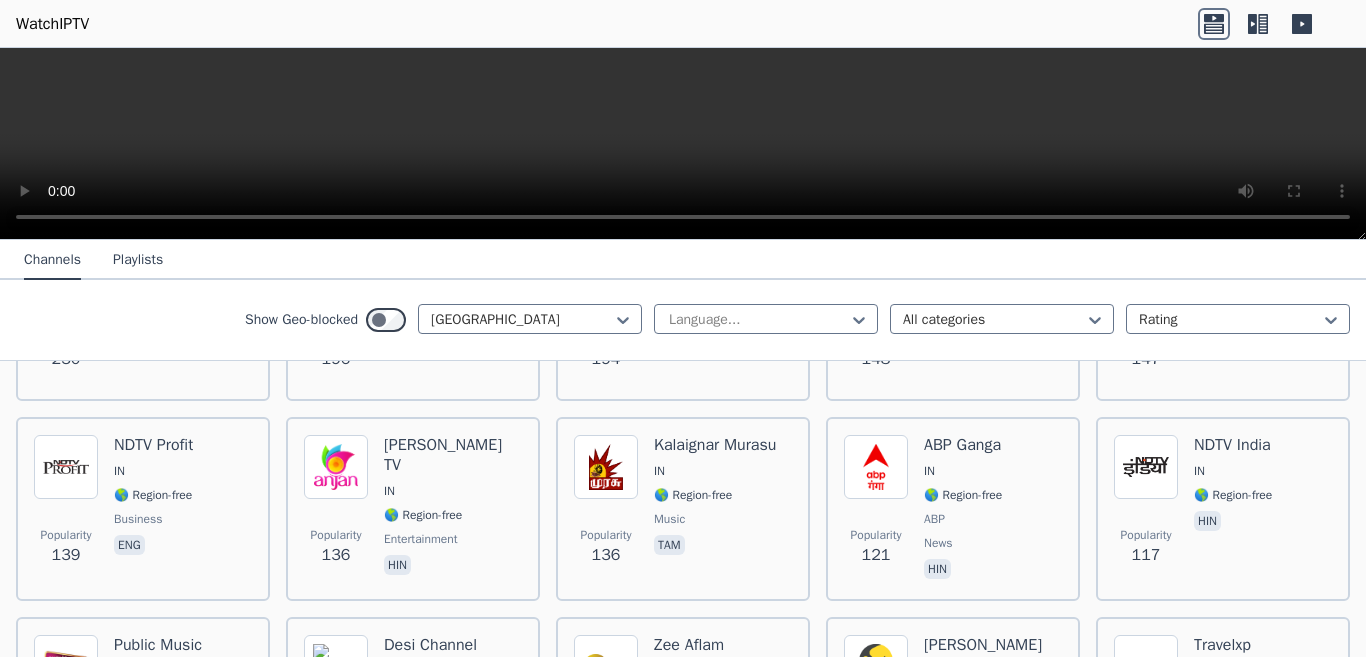 scroll, scrollTop: 871, scrollLeft: 0, axis: vertical 